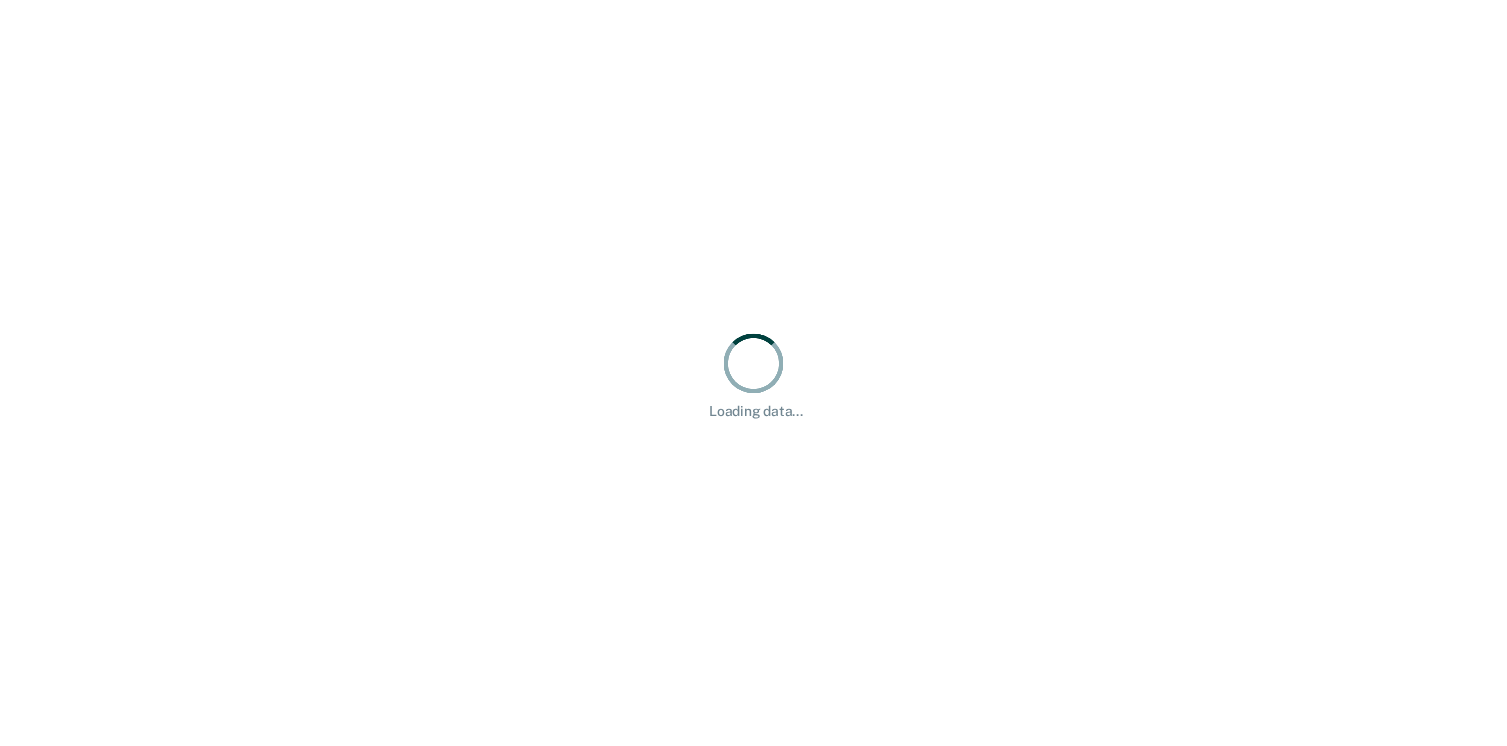 scroll, scrollTop: 0, scrollLeft: 0, axis: both 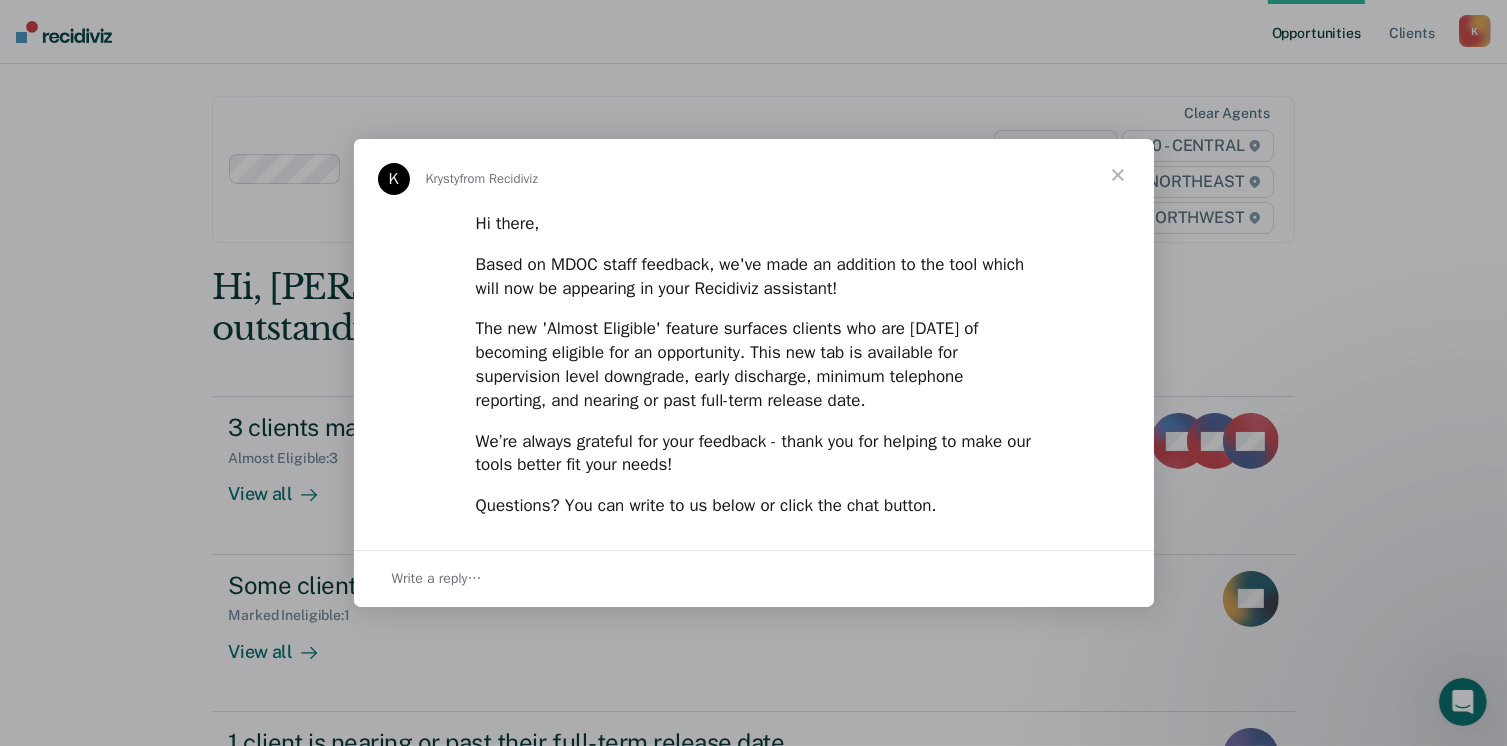 click at bounding box center (1118, 175) 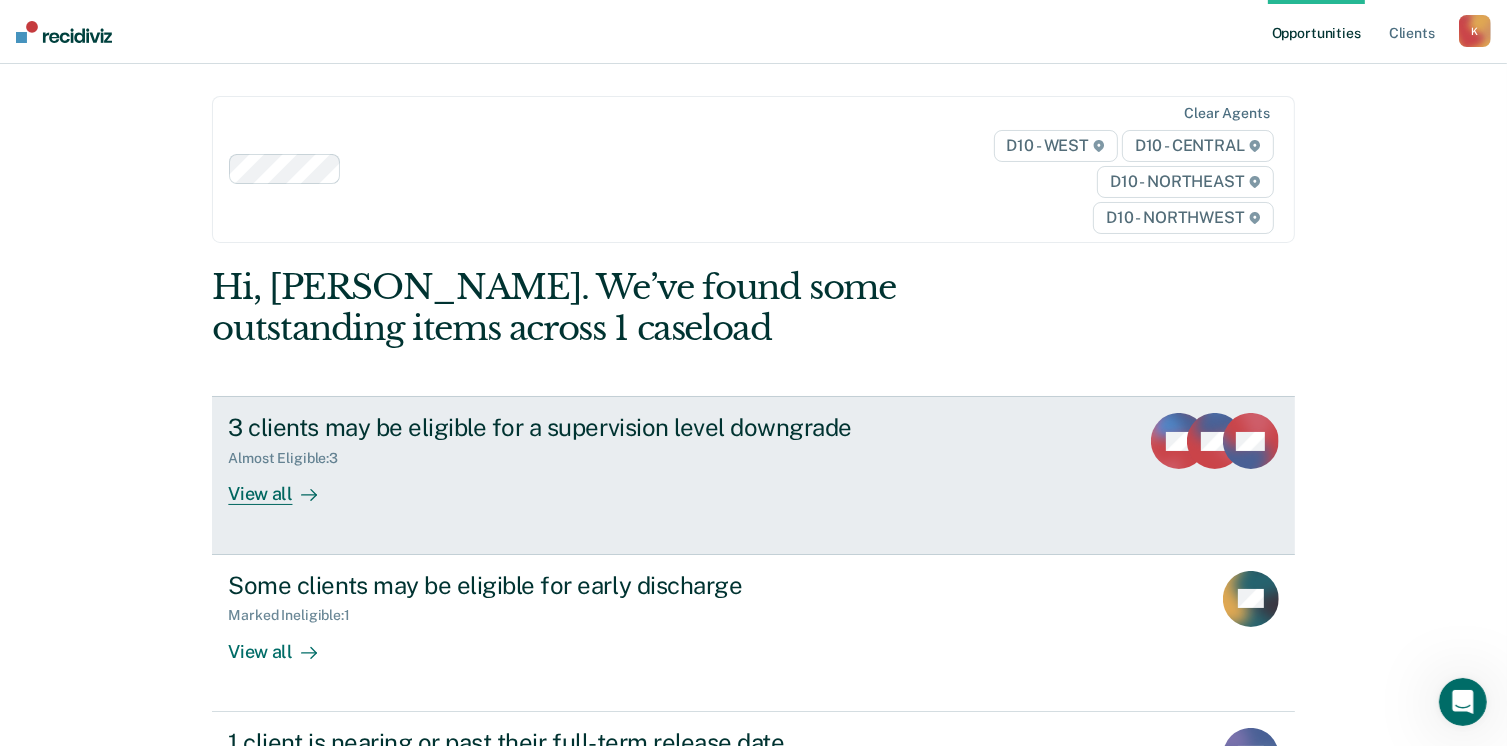 click on "View all" at bounding box center [284, 486] 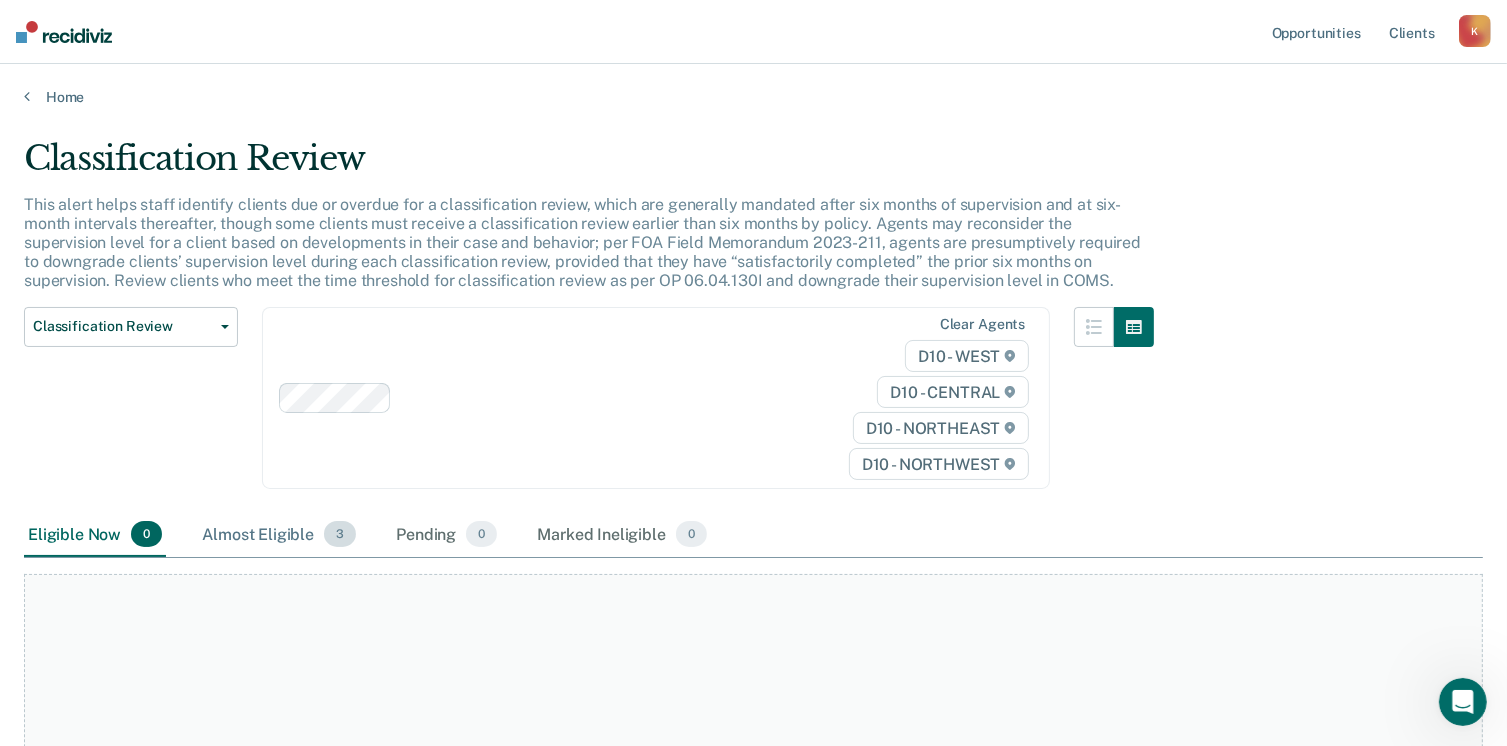 click on "Almost Eligible 3" at bounding box center [279, 535] 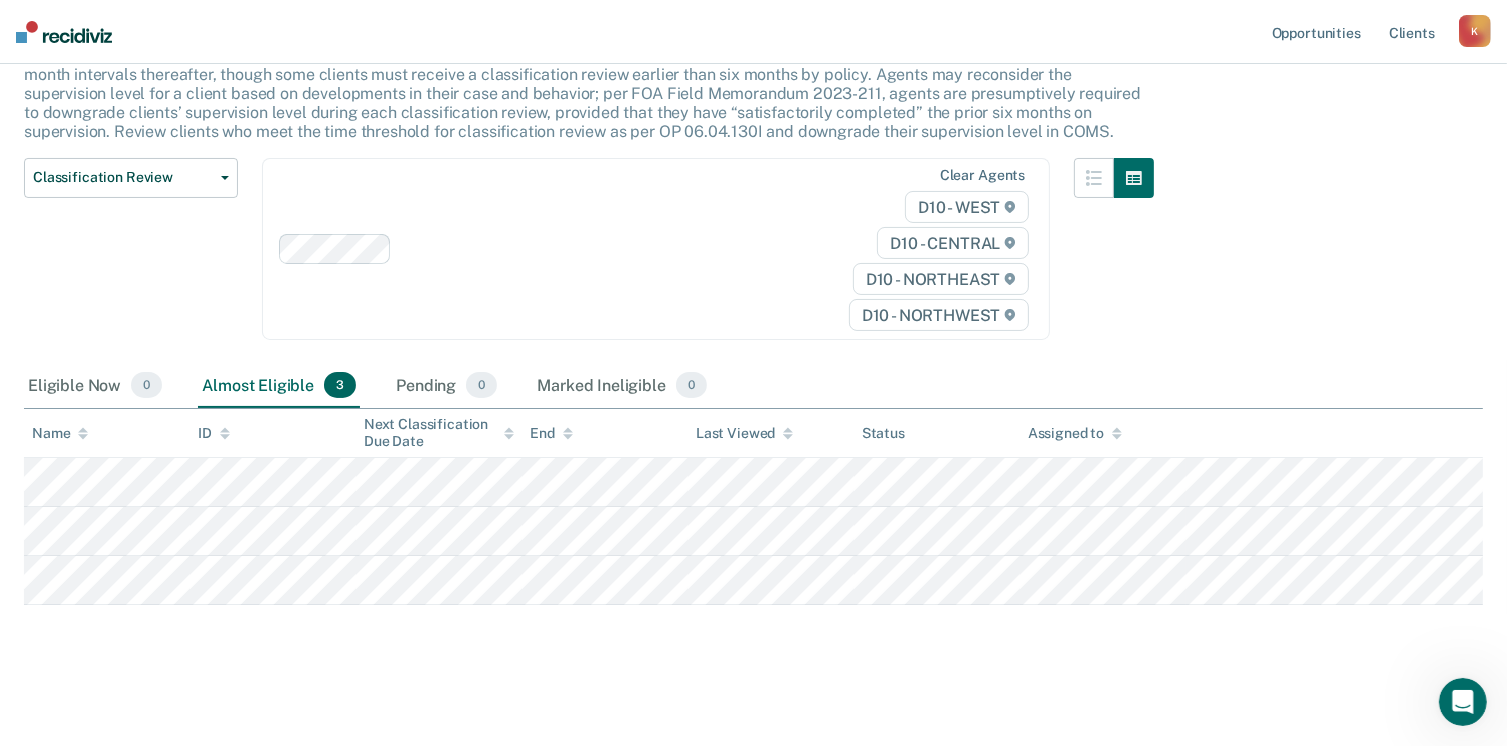 scroll, scrollTop: 0, scrollLeft: 0, axis: both 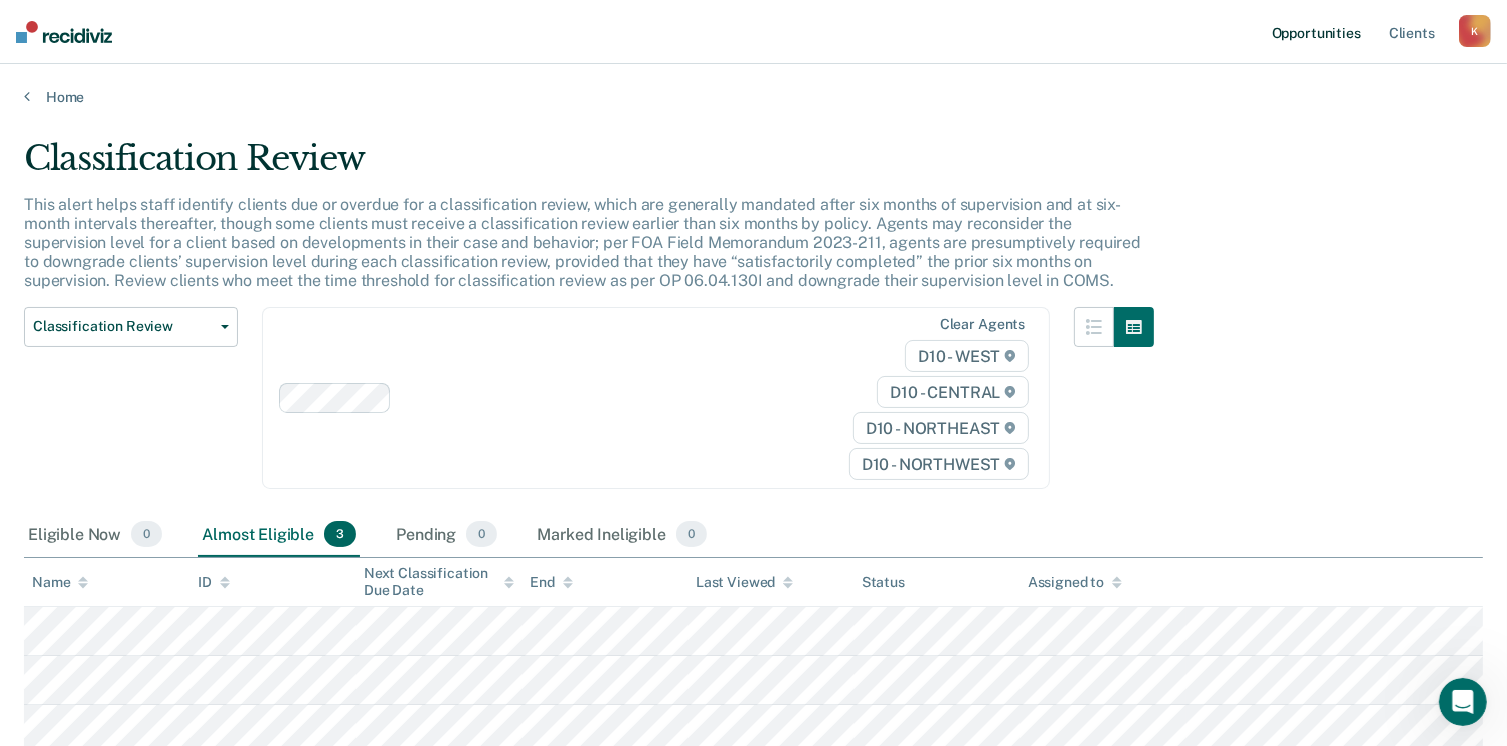 click on "Opportunities" at bounding box center [1316, 32] 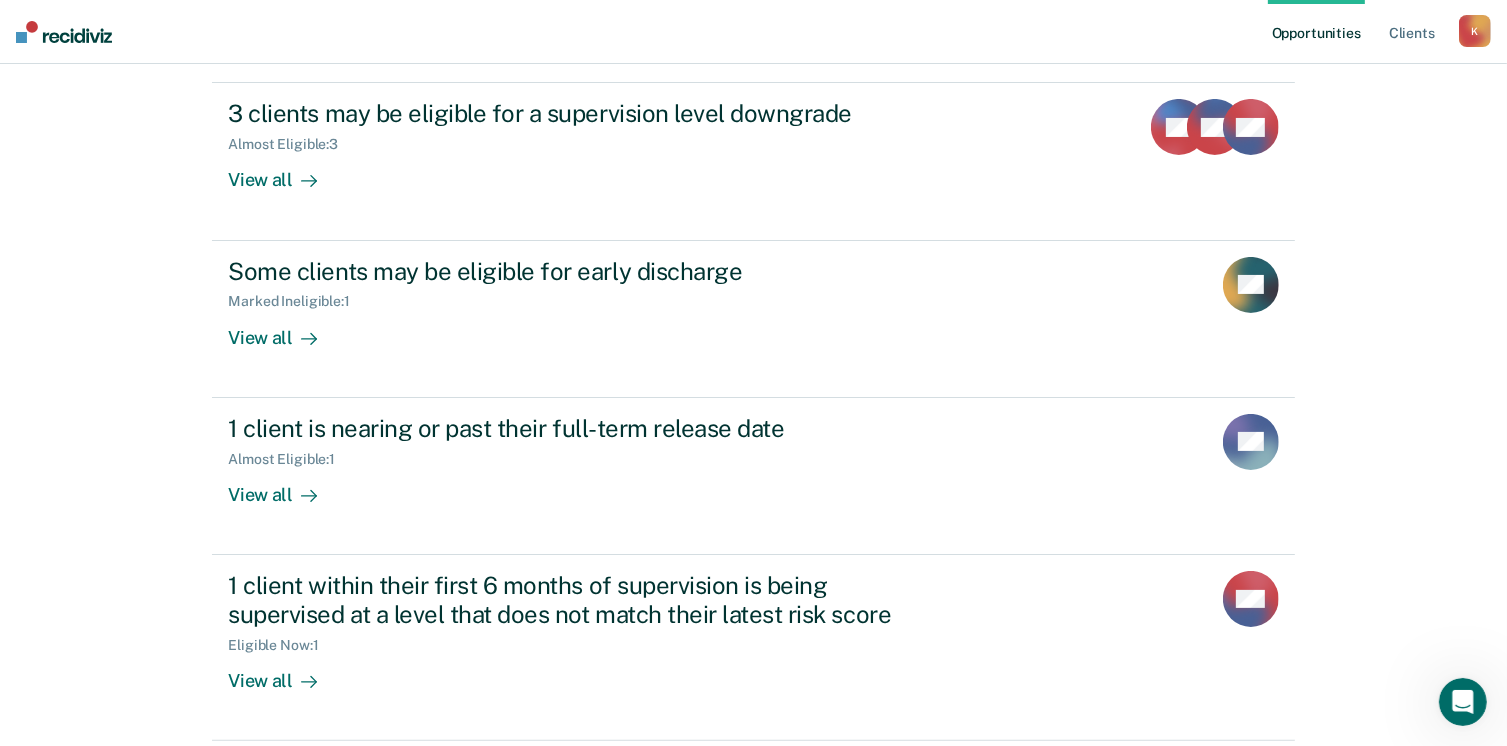scroll, scrollTop: 316, scrollLeft: 0, axis: vertical 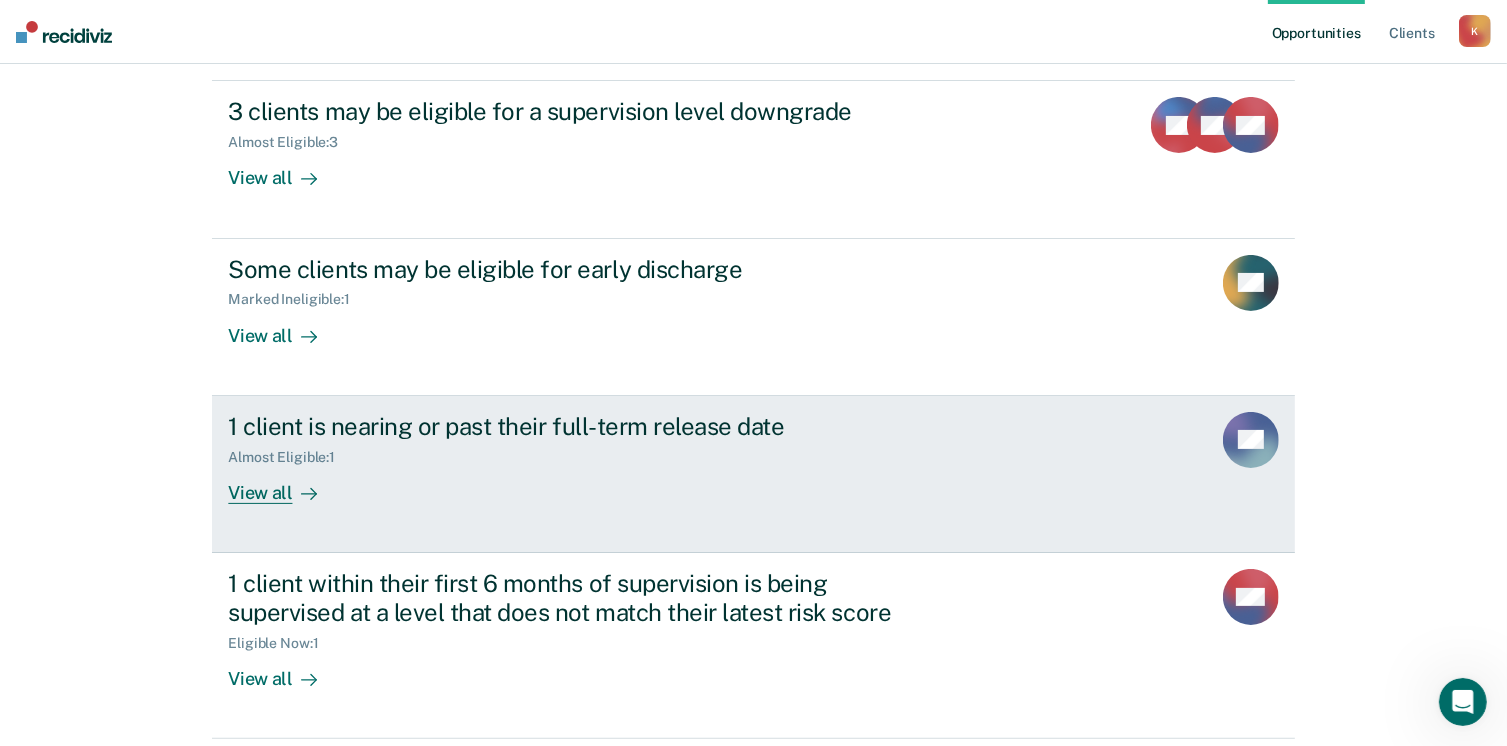 click on "View all" at bounding box center (284, 484) 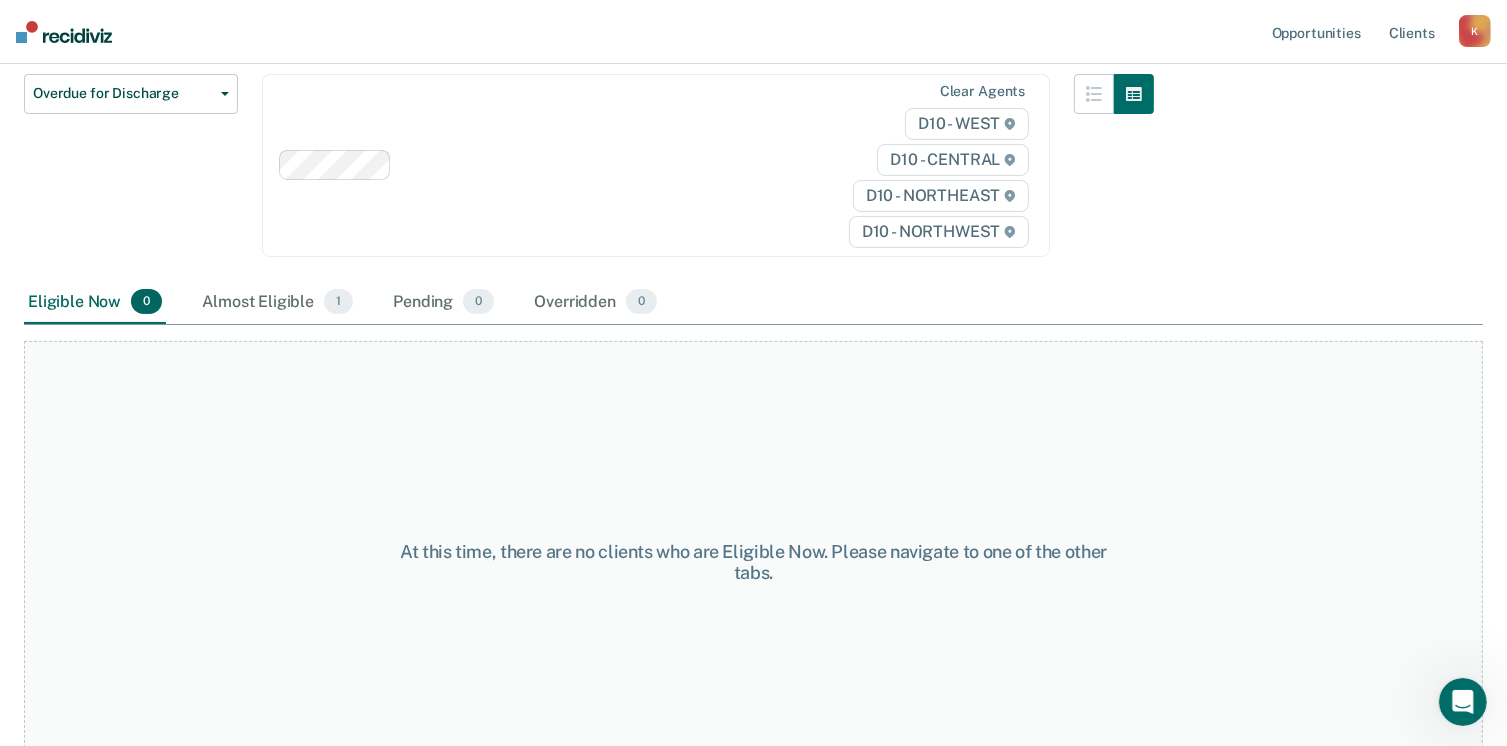 scroll, scrollTop: 156, scrollLeft: 0, axis: vertical 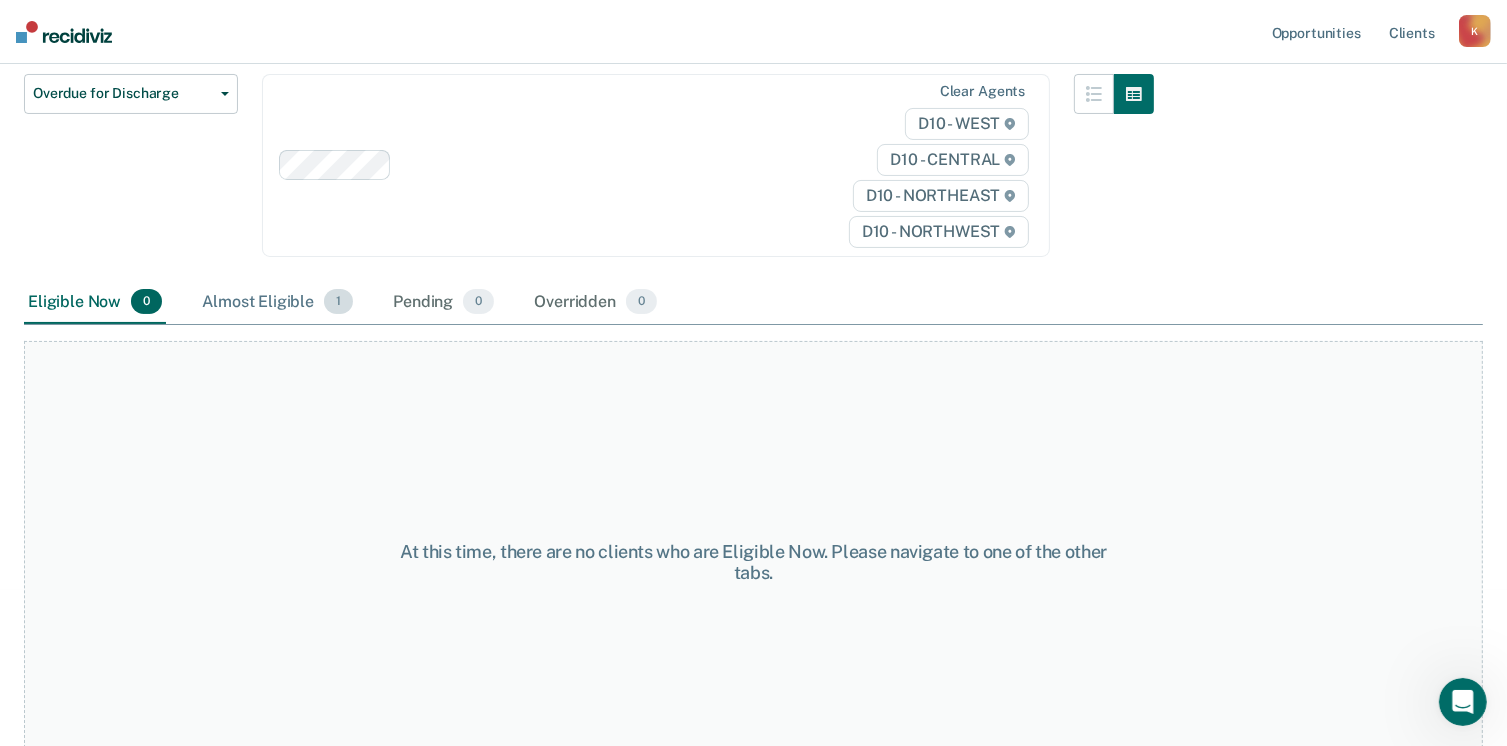 click on "Almost Eligible 1" at bounding box center (277, 303) 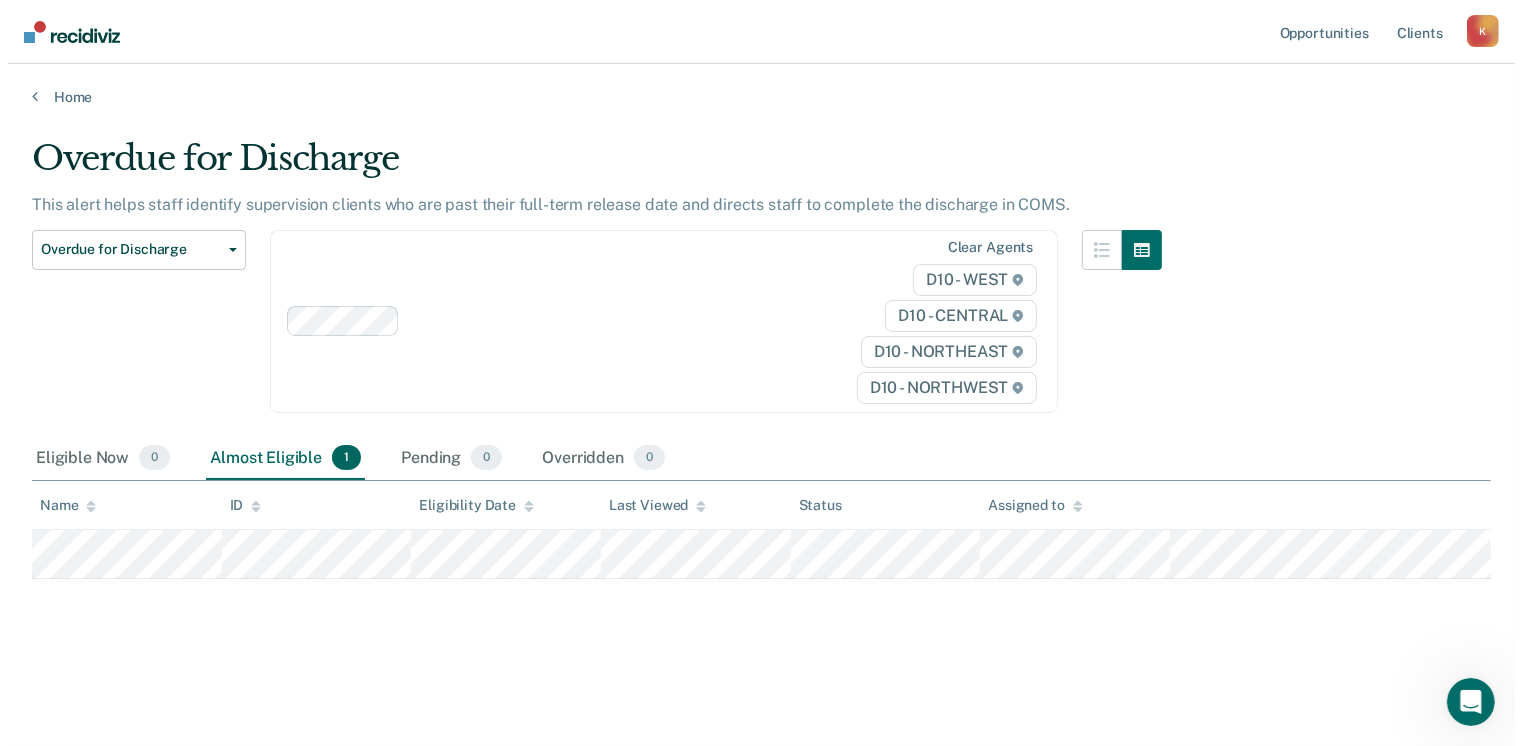 scroll, scrollTop: 0, scrollLeft: 0, axis: both 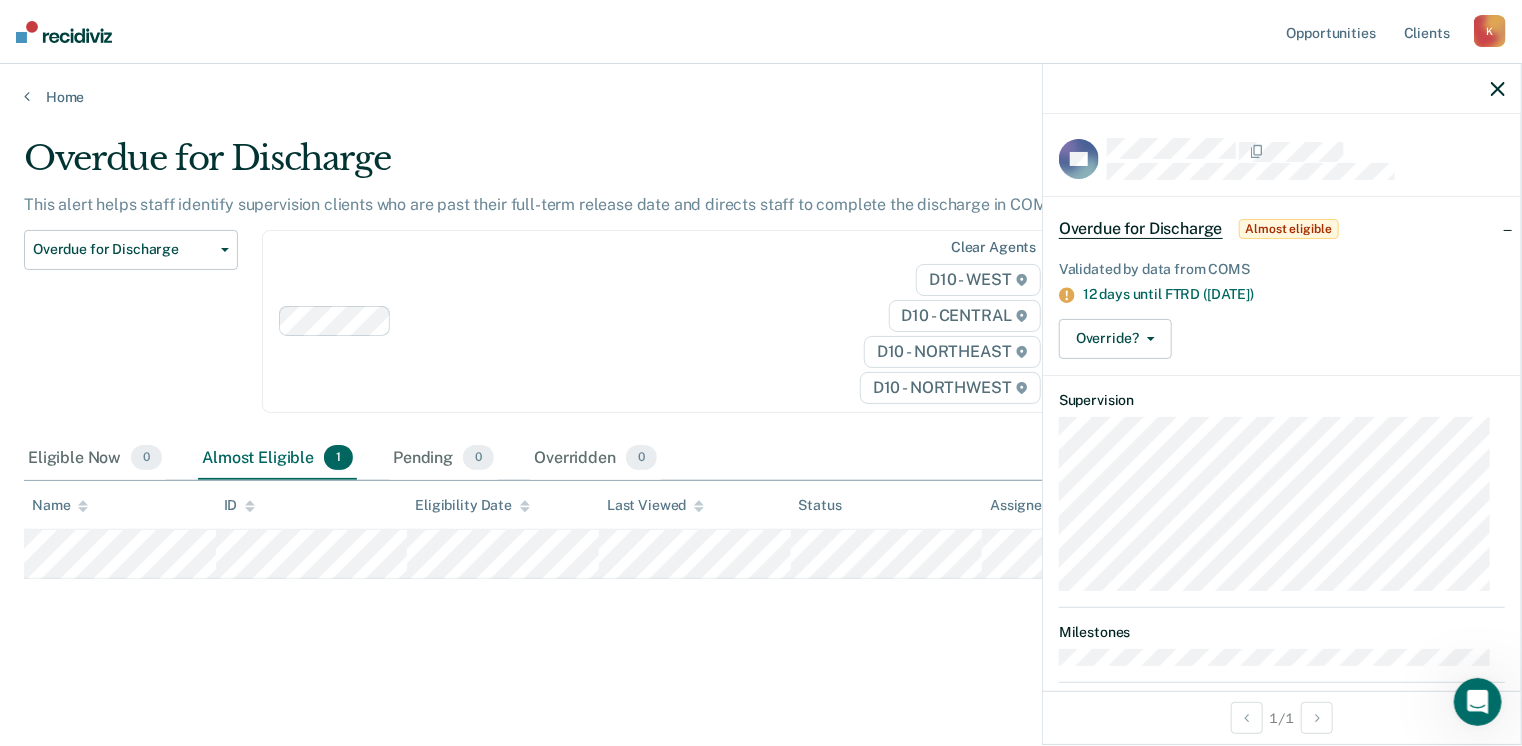 click 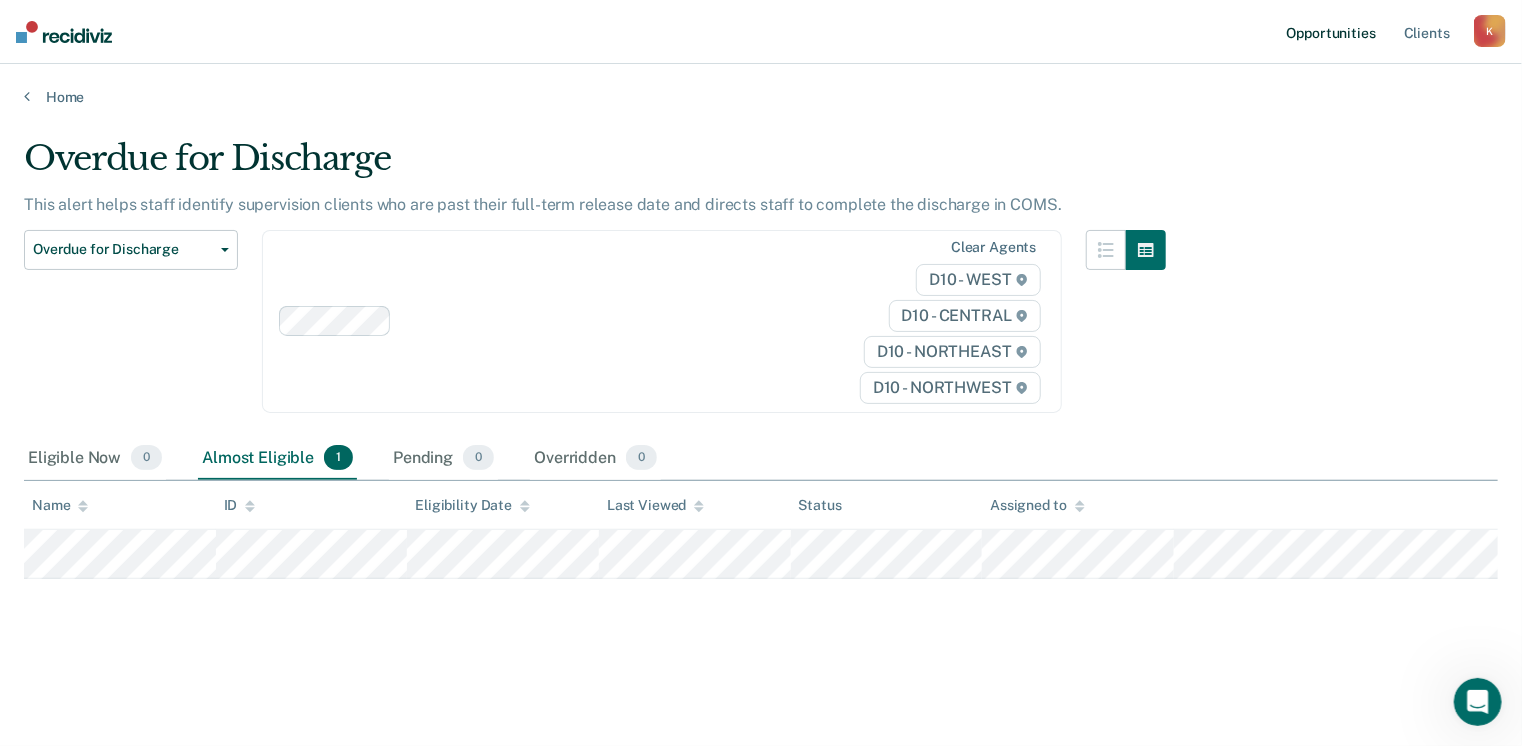click on "Opportunities" at bounding box center [1331, 32] 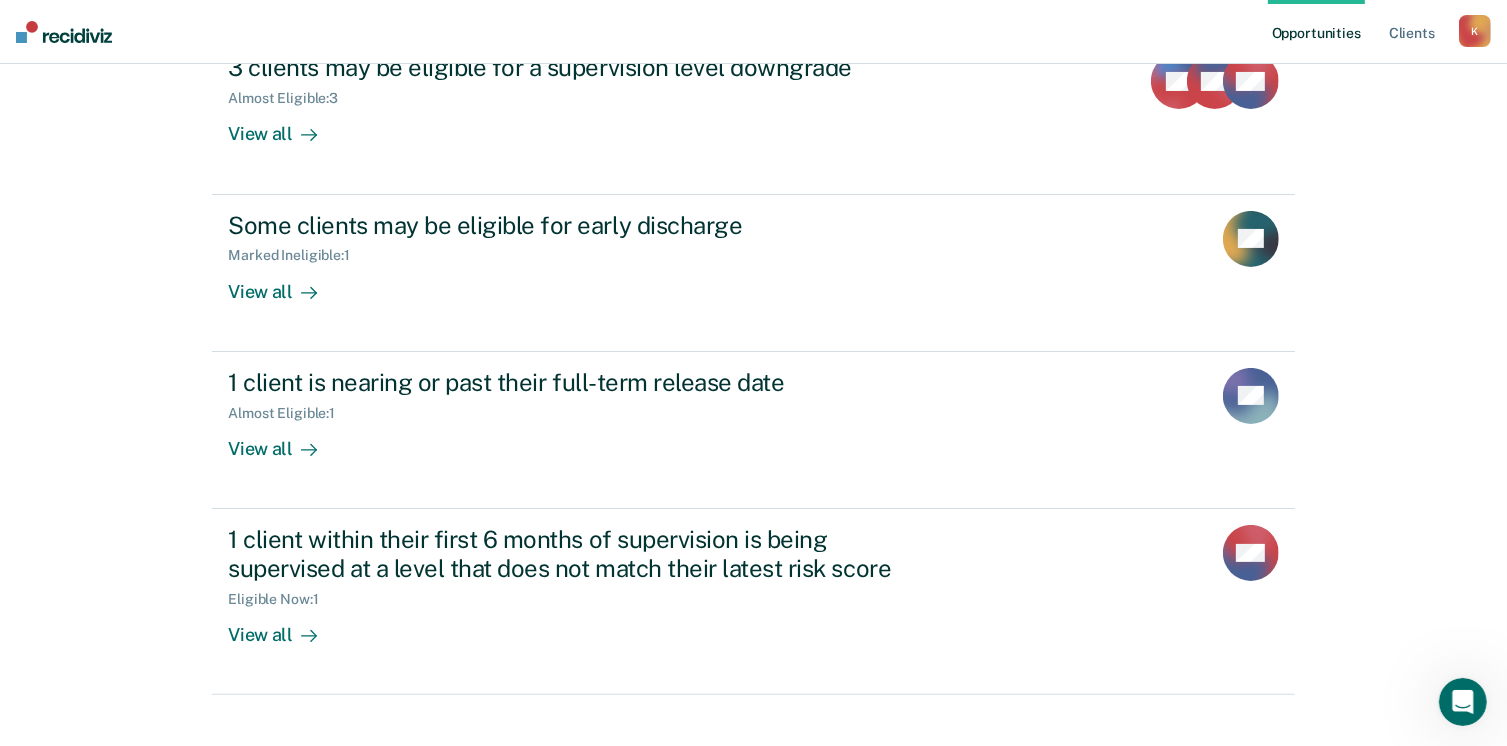 scroll, scrollTop: 429, scrollLeft: 0, axis: vertical 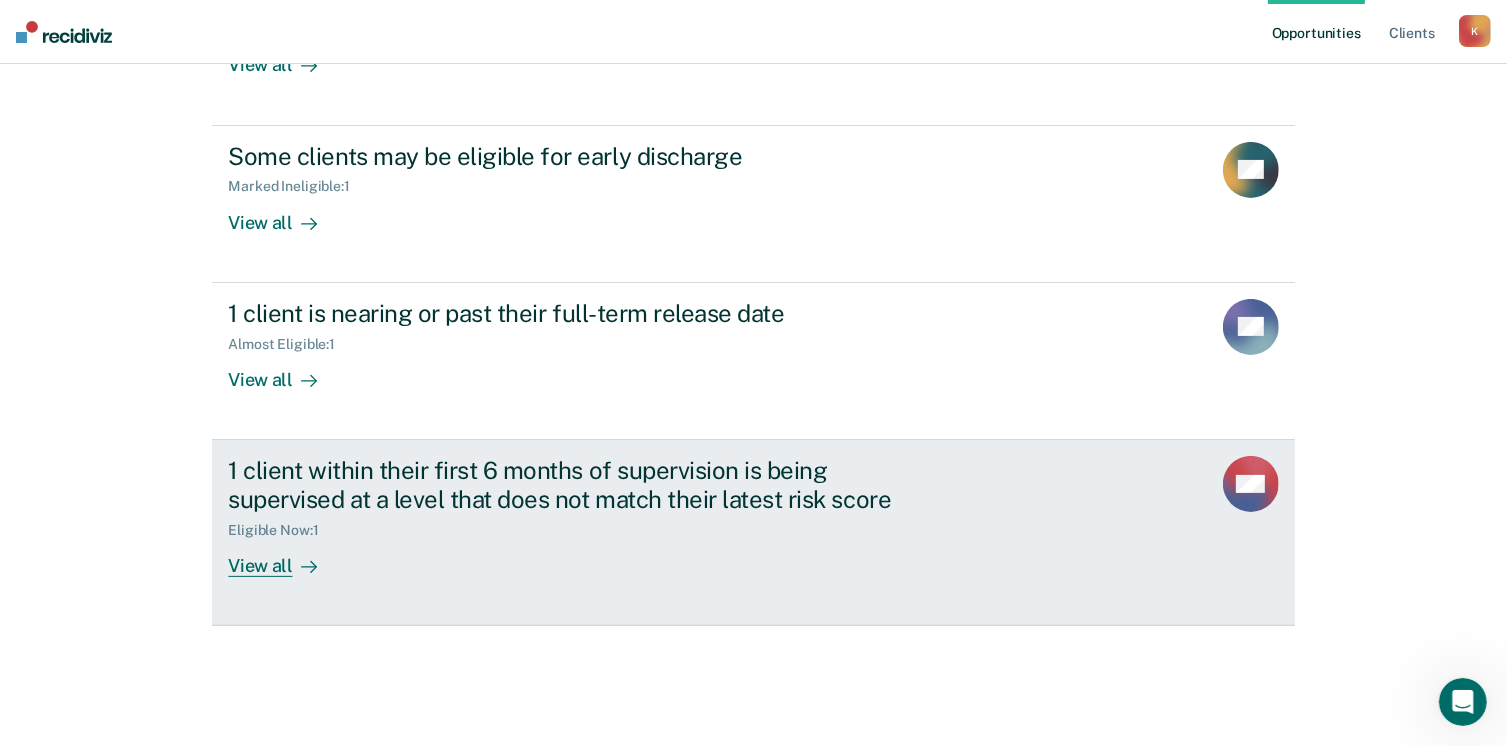 click on "View all" at bounding box center (284, 557) 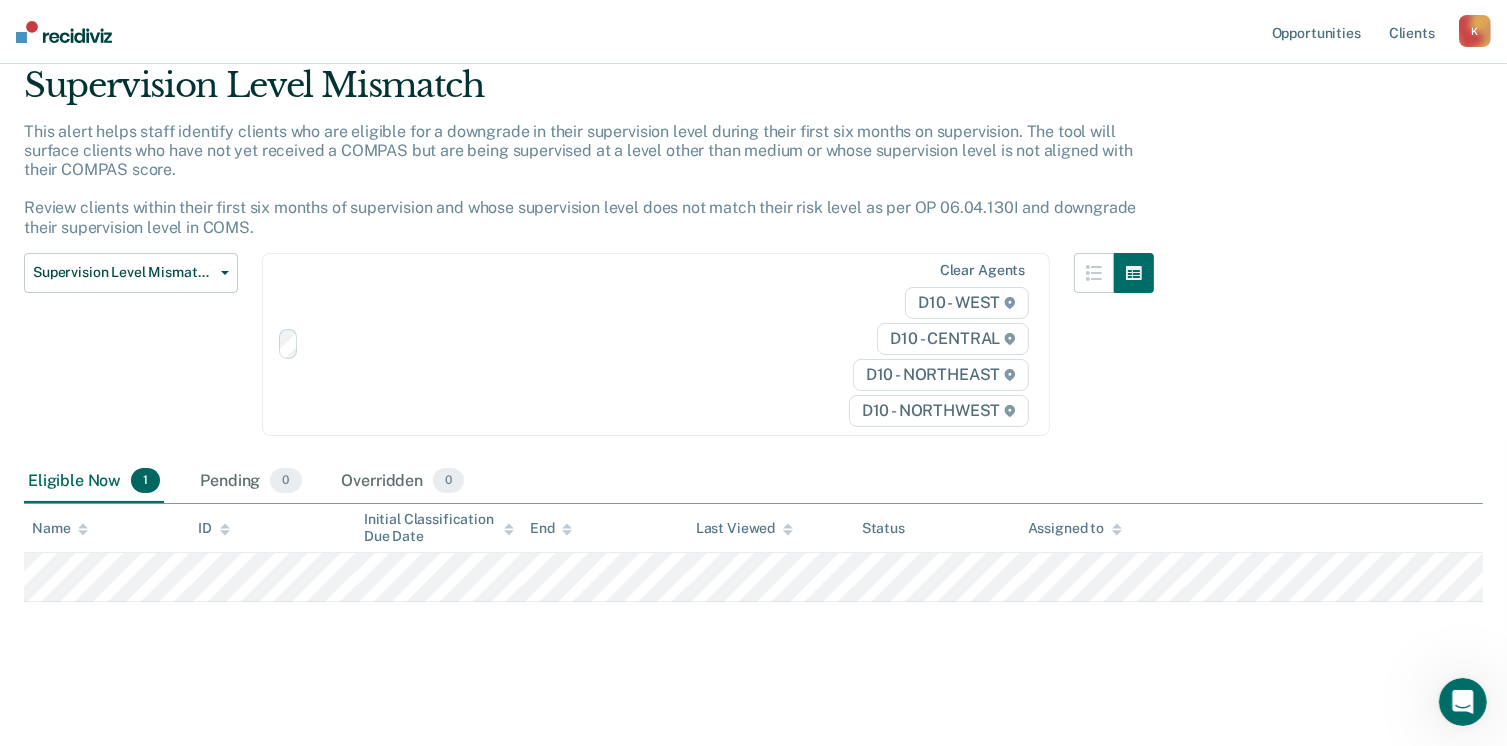 scroll, scrollTop: 0, scrollLeft: 0, axis: both 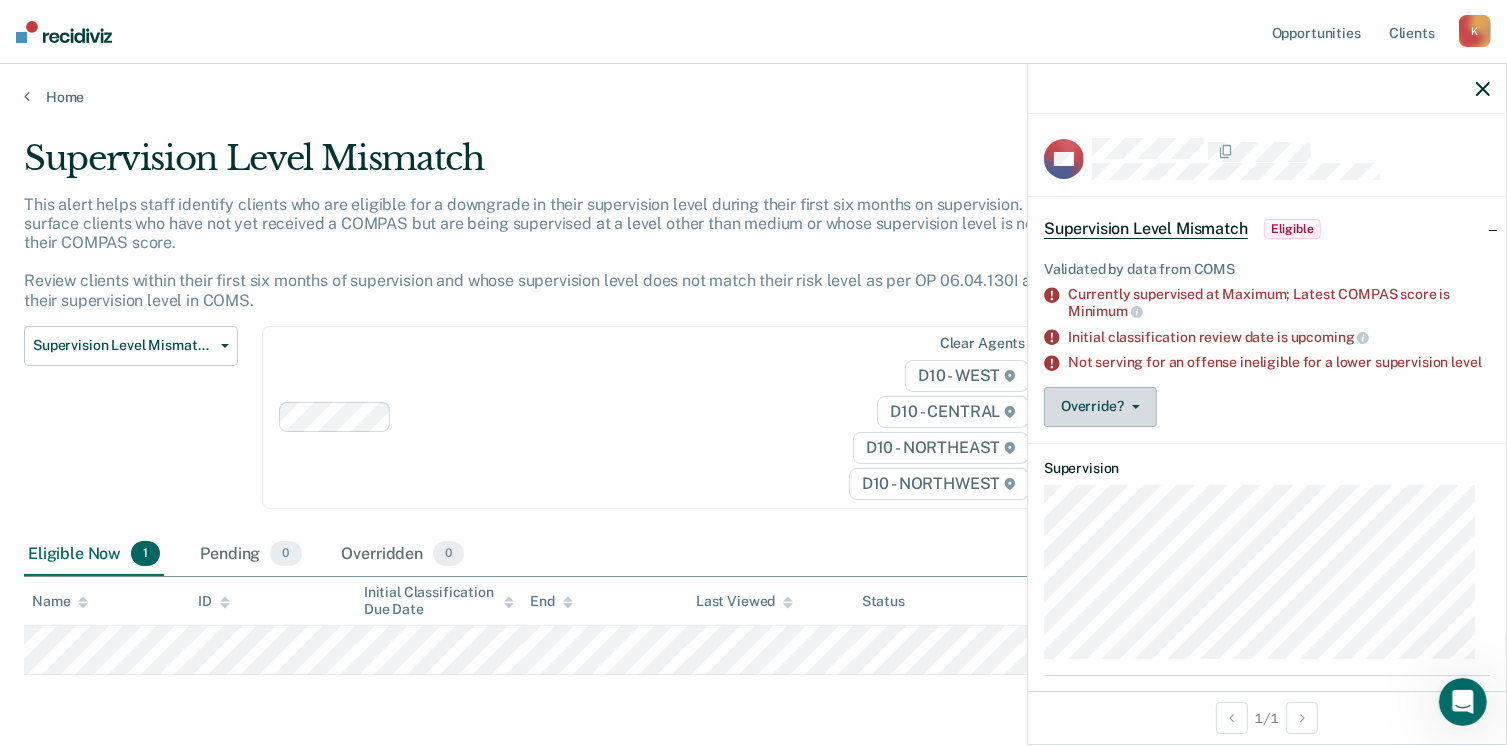 click on "Override?" at bounding box center [1100, 407] 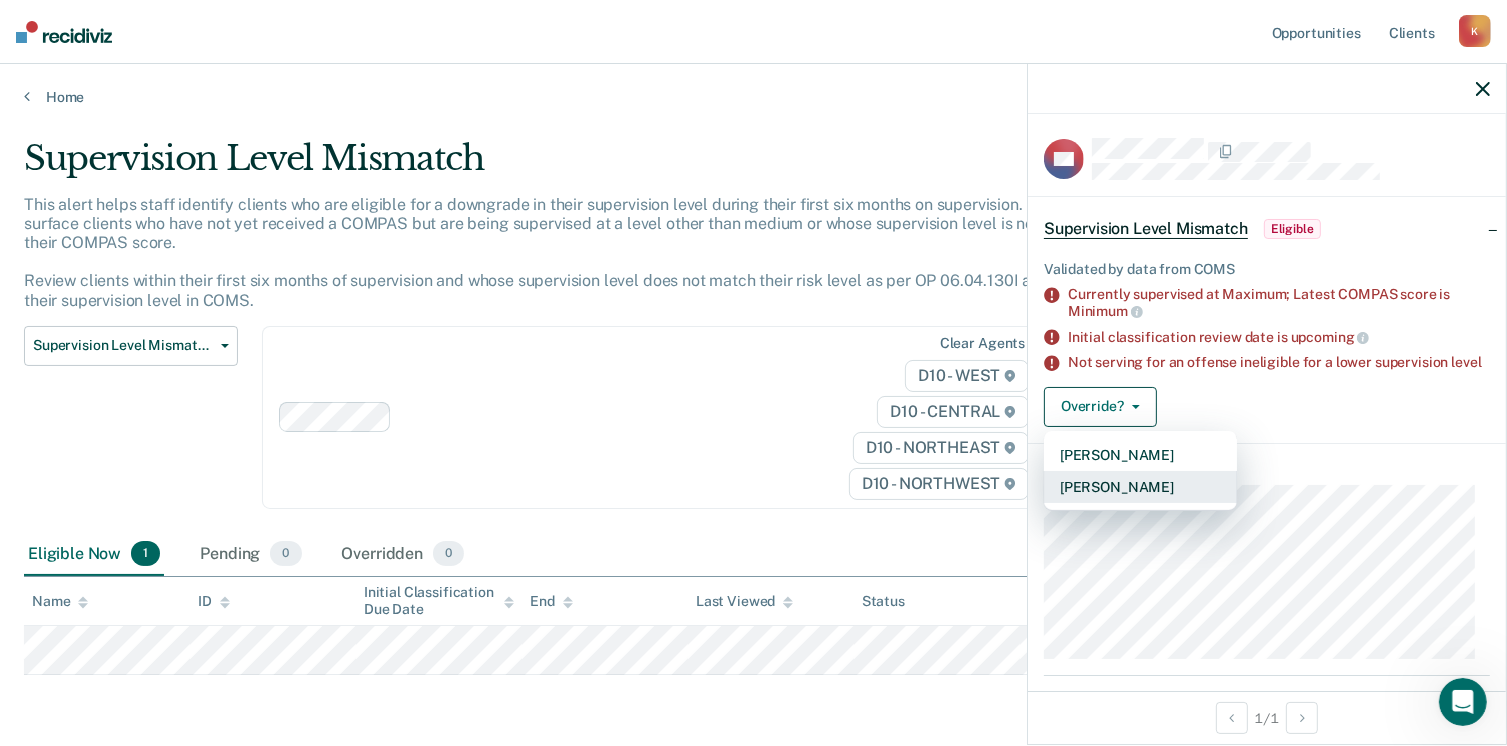 click on "[PERSON_NAME]" at bounding box center [1140, 487] 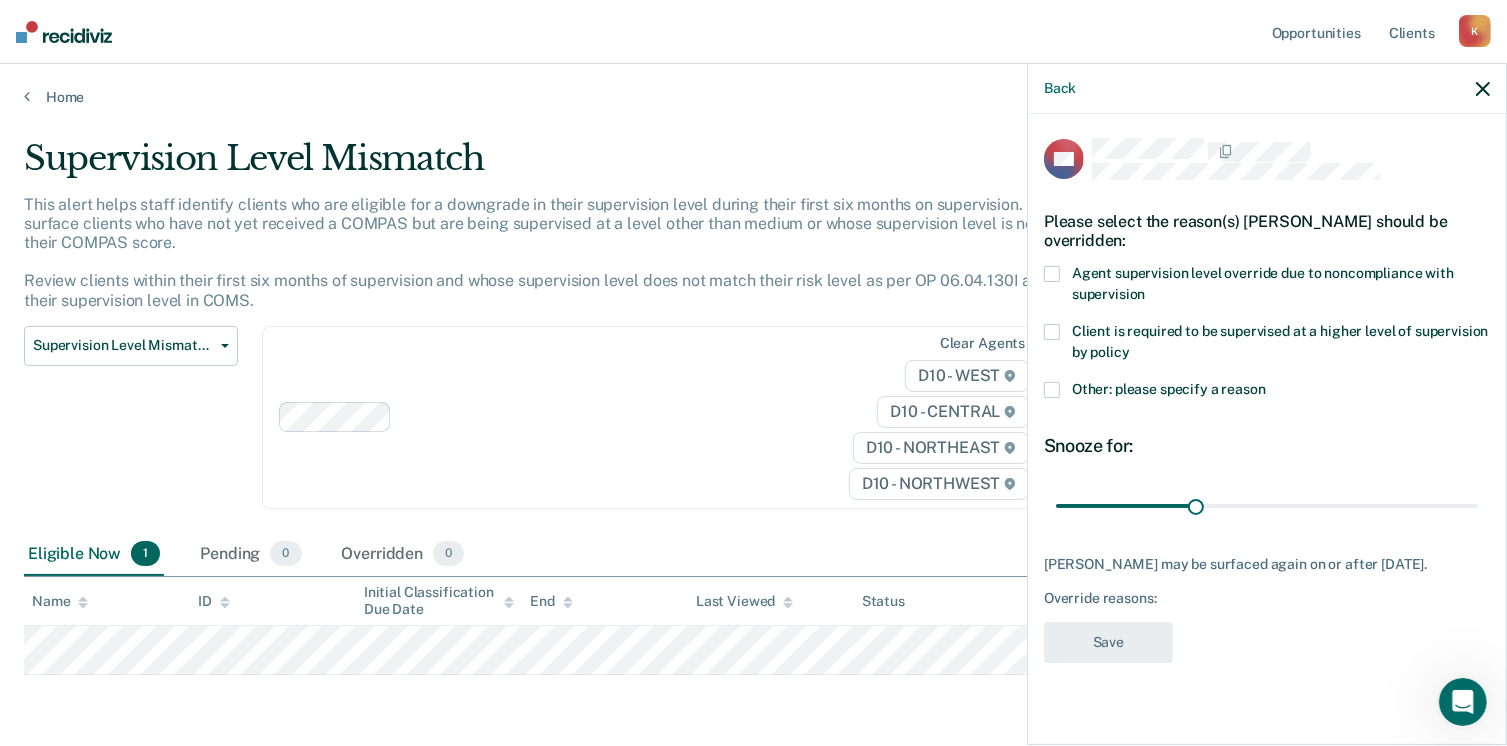 click at bounding box center [1052, 390] 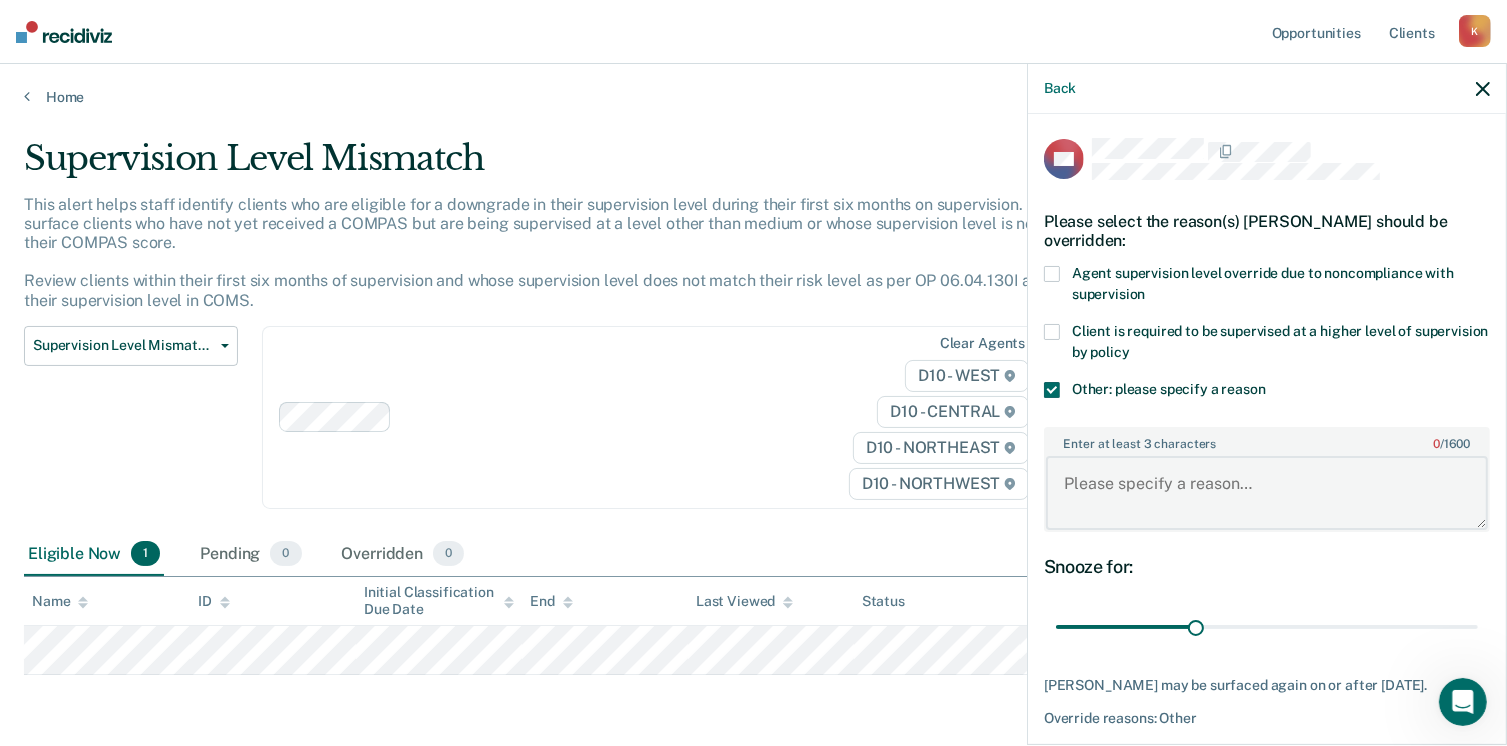 click on "Enter at least 3 characters 0  /  1600" at bounding box center (1267, 493) 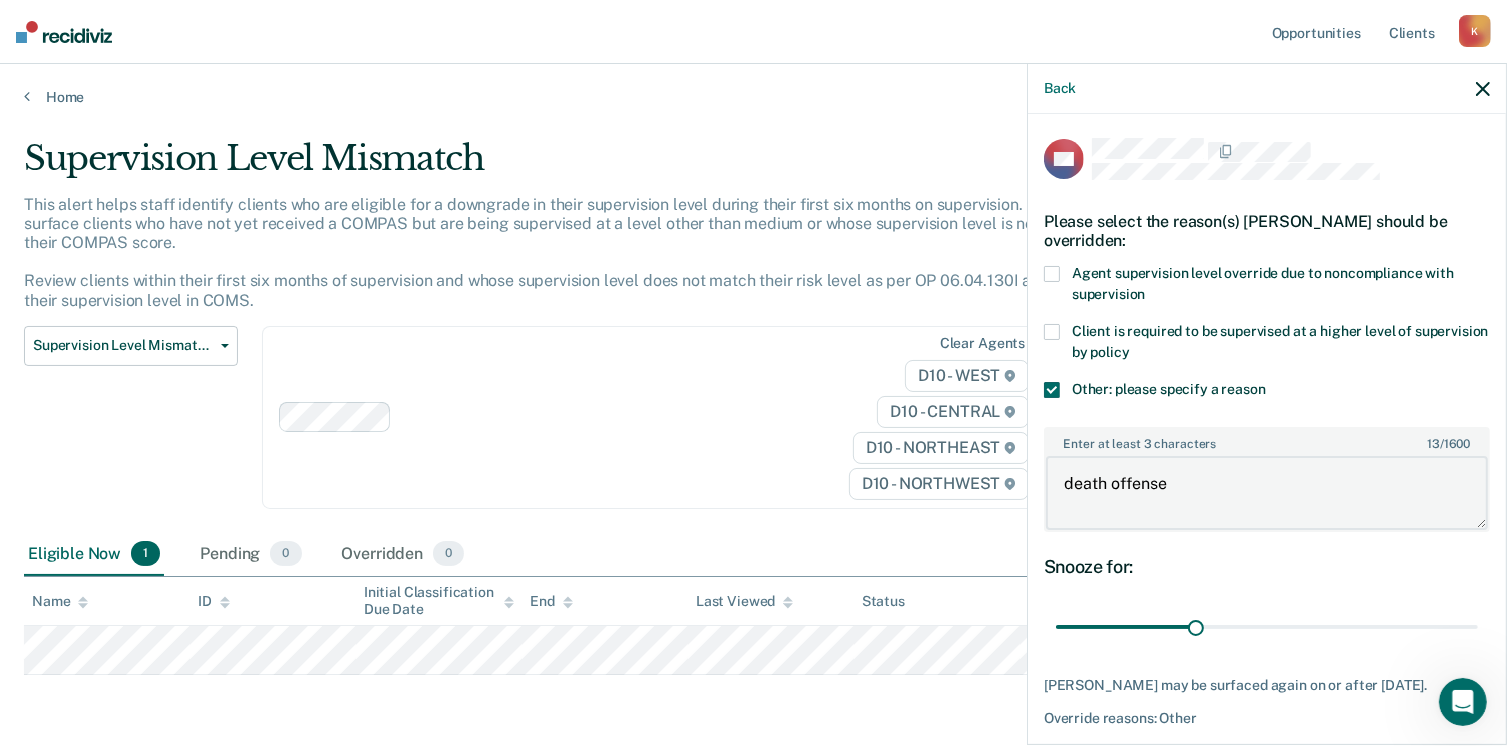 scroll, scrollTop: 74, scrollLeft: 0, axis: vertical 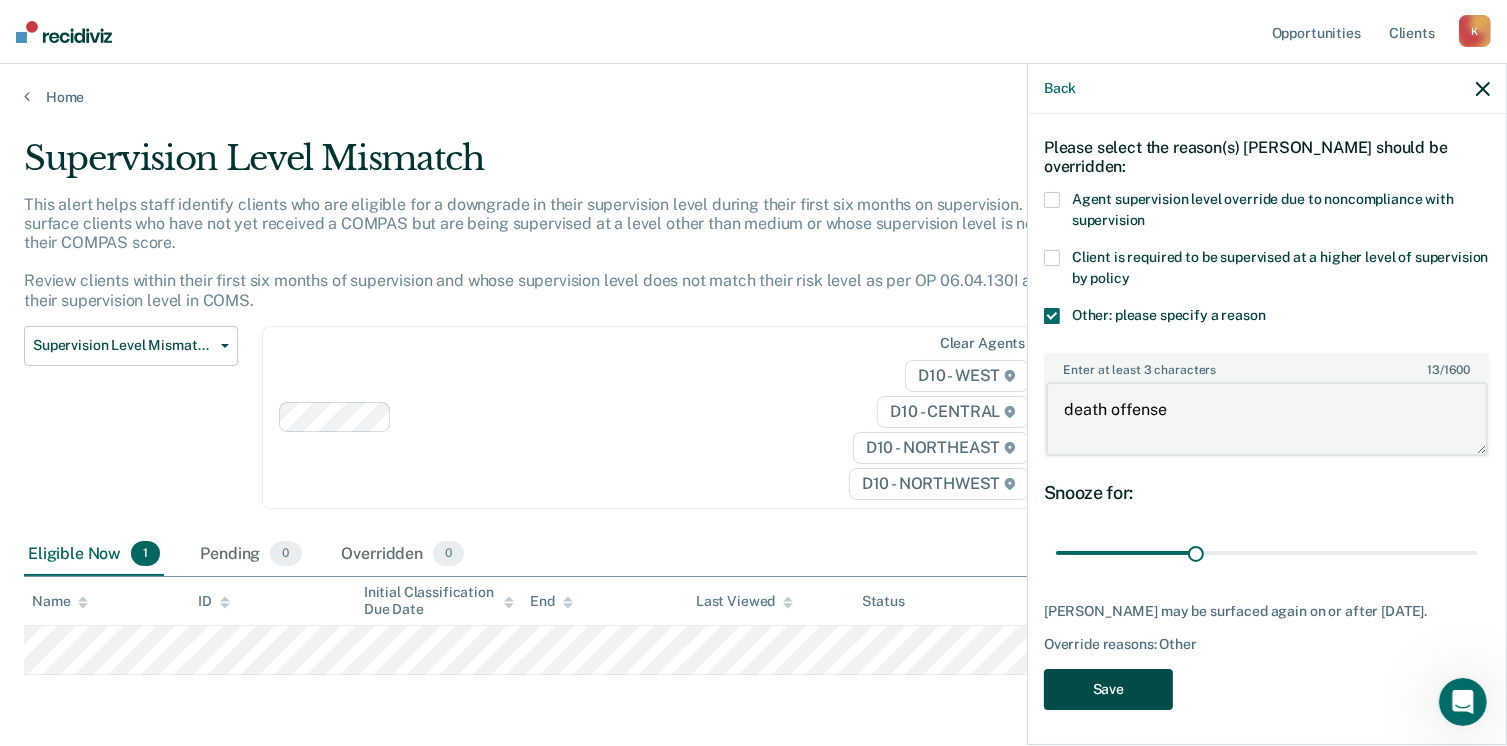 type on "death offense" 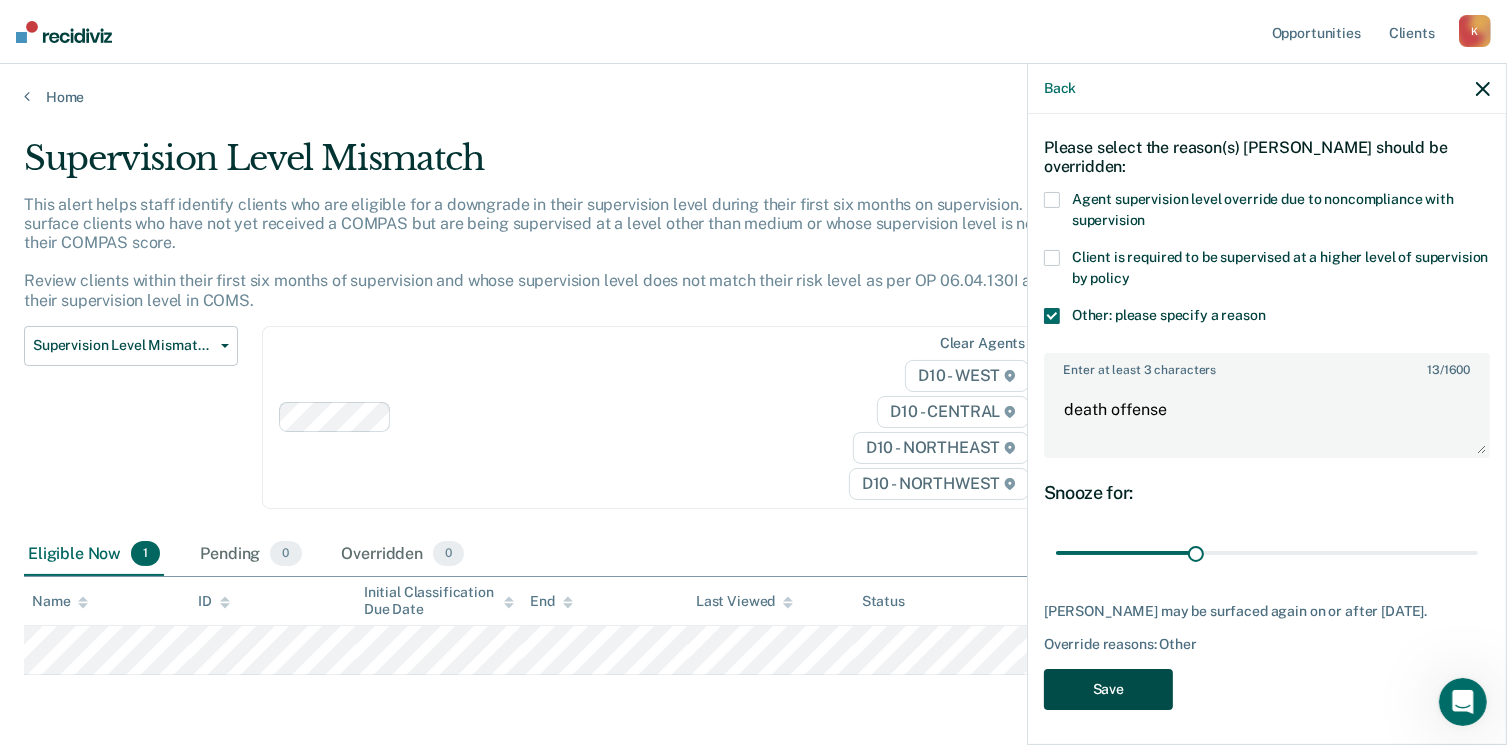 click on "Save" at bounding box center (1108, 689) 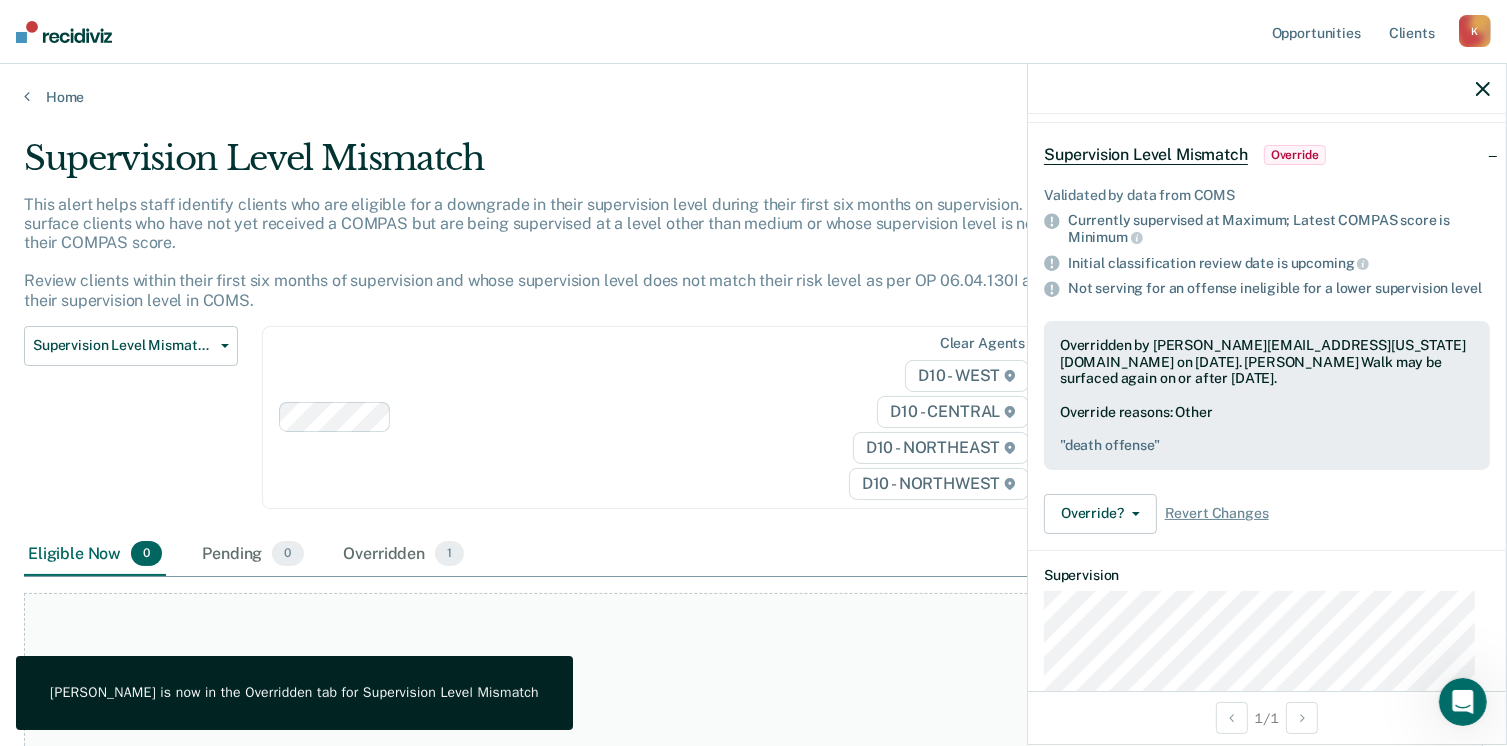 click at bounding box center (1483, 88) 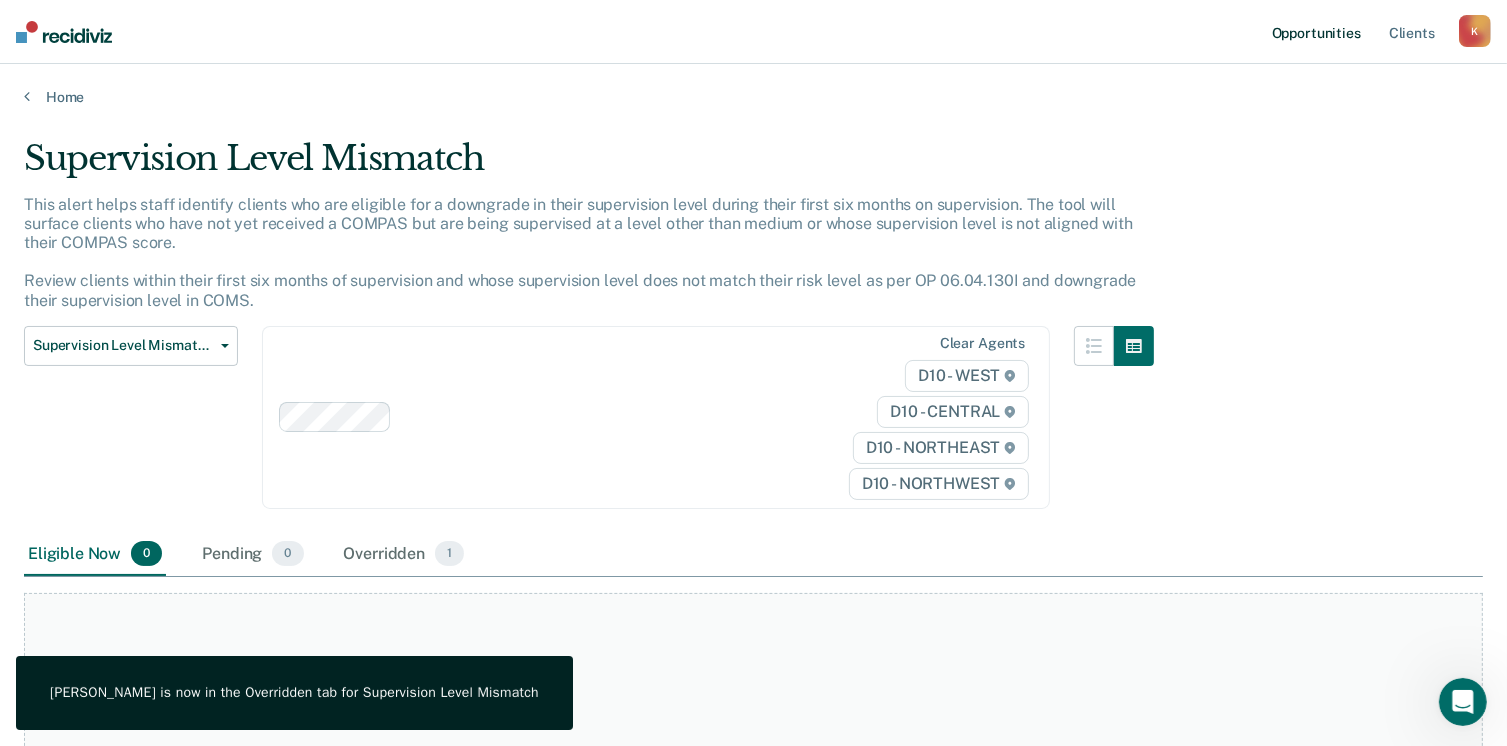 click on "Opportunities" at bounding box center (1316, 32) 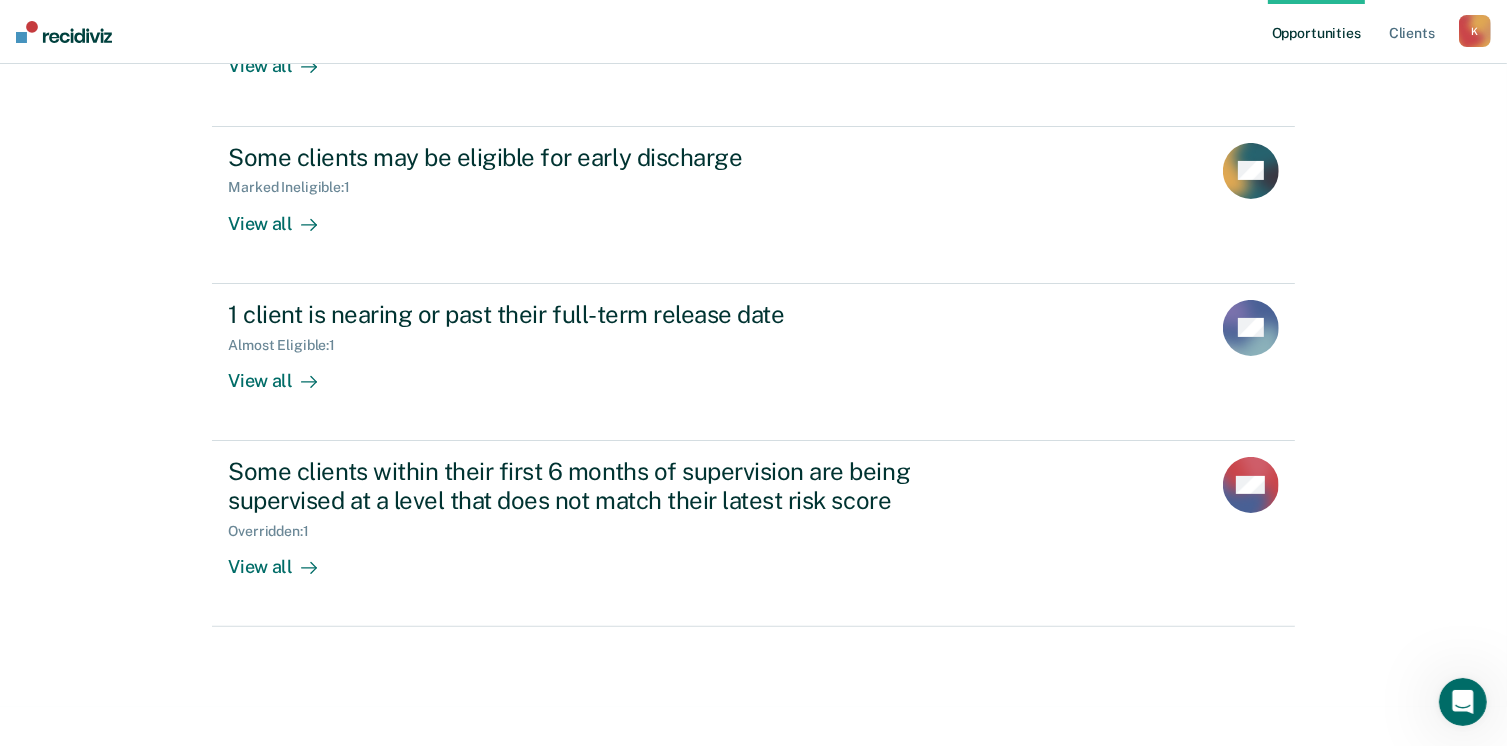 scroll, scrollTop: 429, scrollLeft: 0, axis: vertical 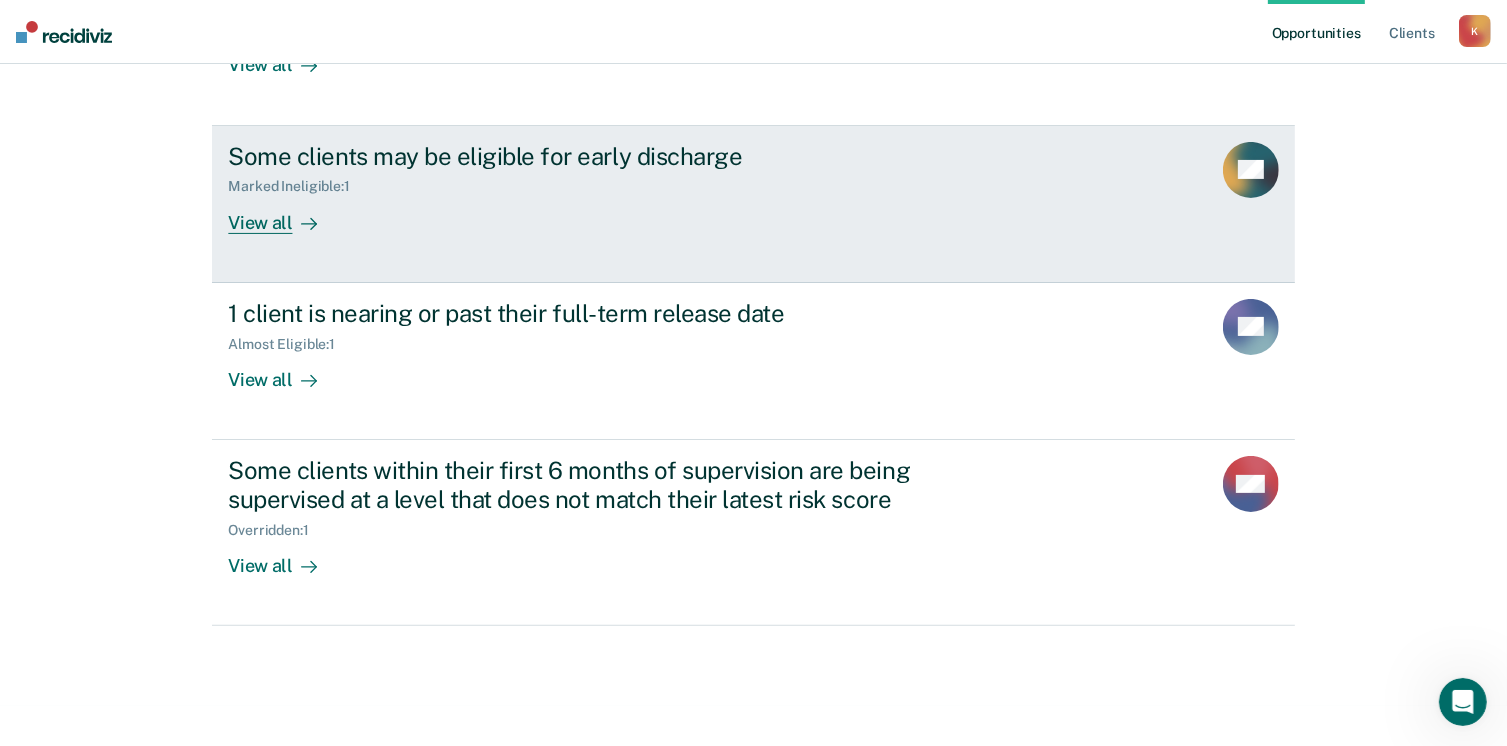 click on "View all" at bounding box center [284, 214] 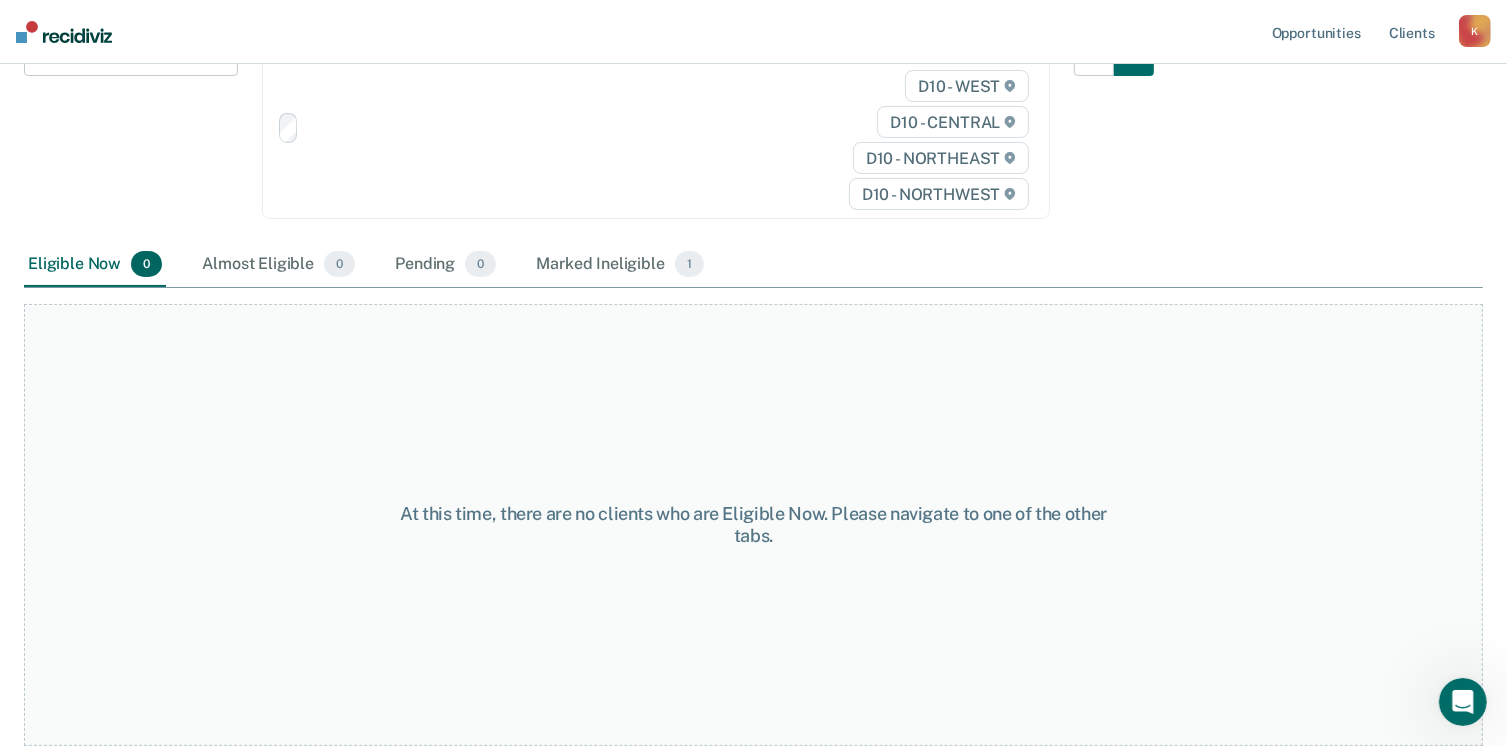 scroll, scrollTop: 0, scrollLeft: 0, axis: both 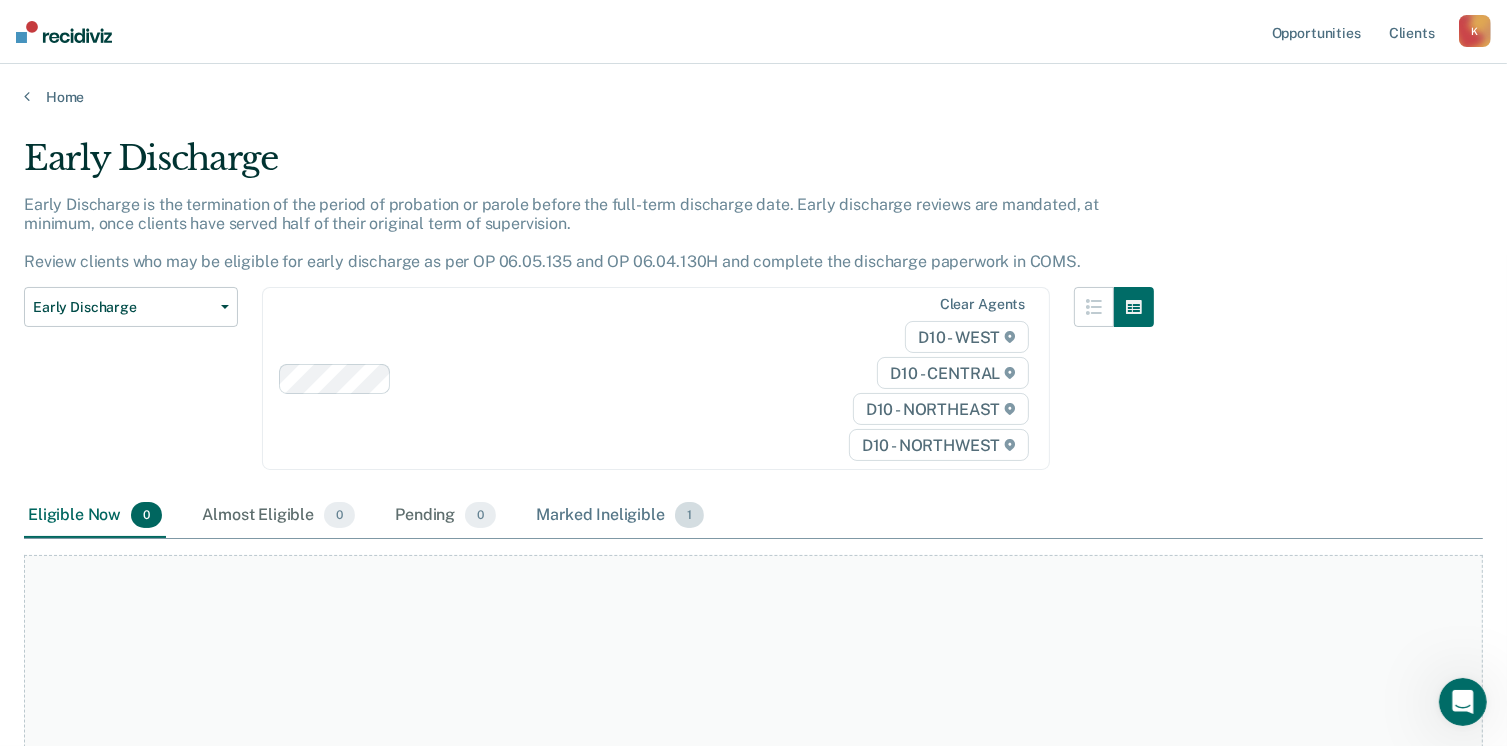 click on "Marked Ineligible 1" at bounding box center [620, 516] 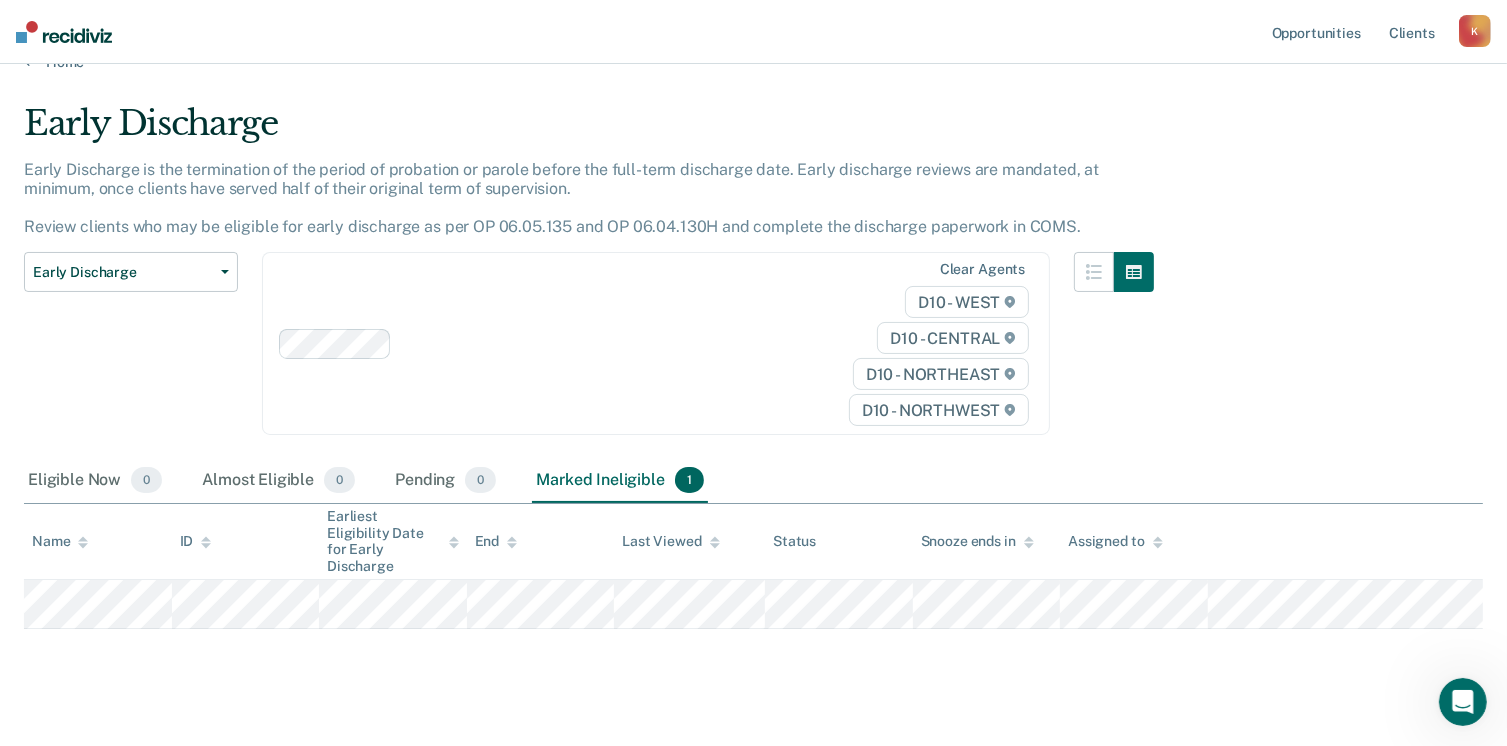 scroll, scrollTop: 42, scrollLeft: 0, axis: vertical 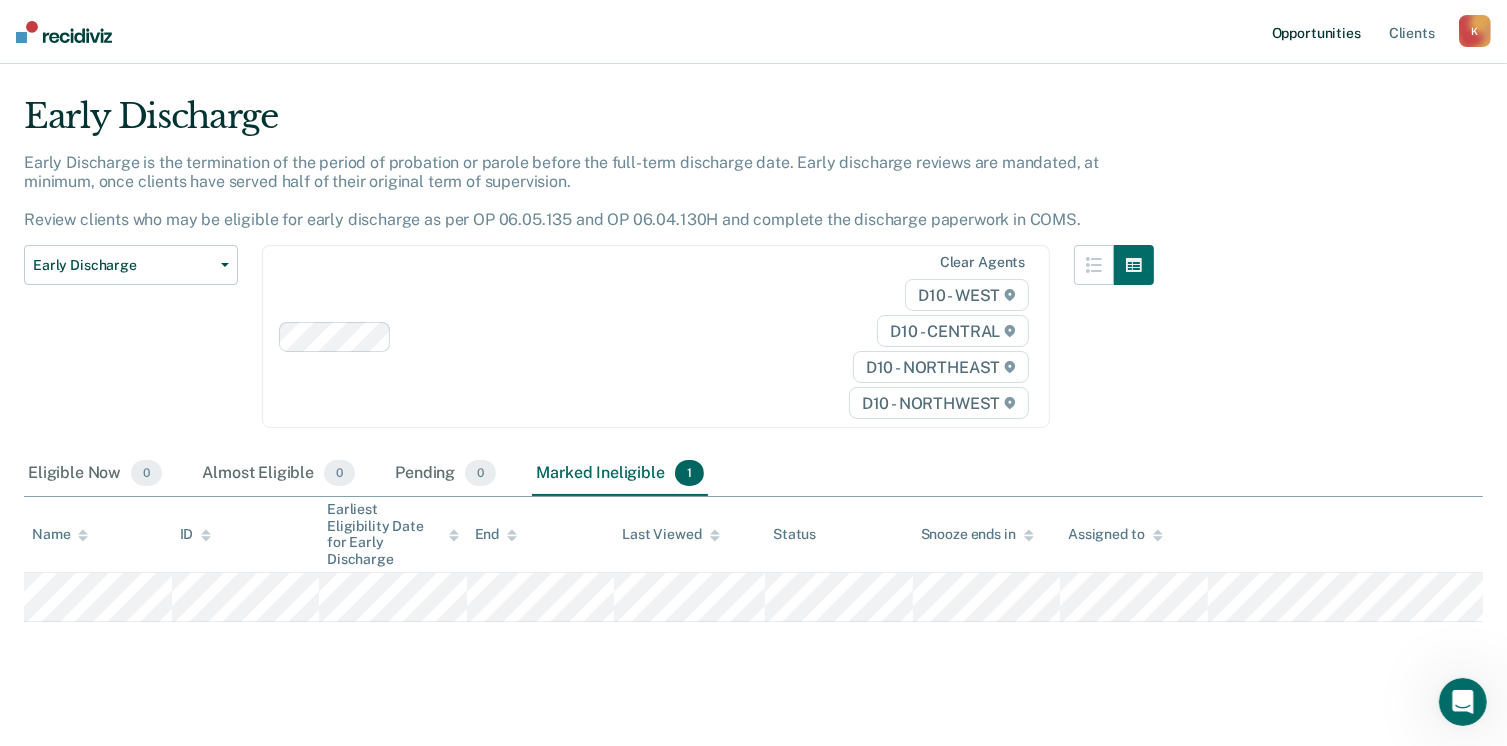 click on "Opportunities" at bounding box center [1316, 32] 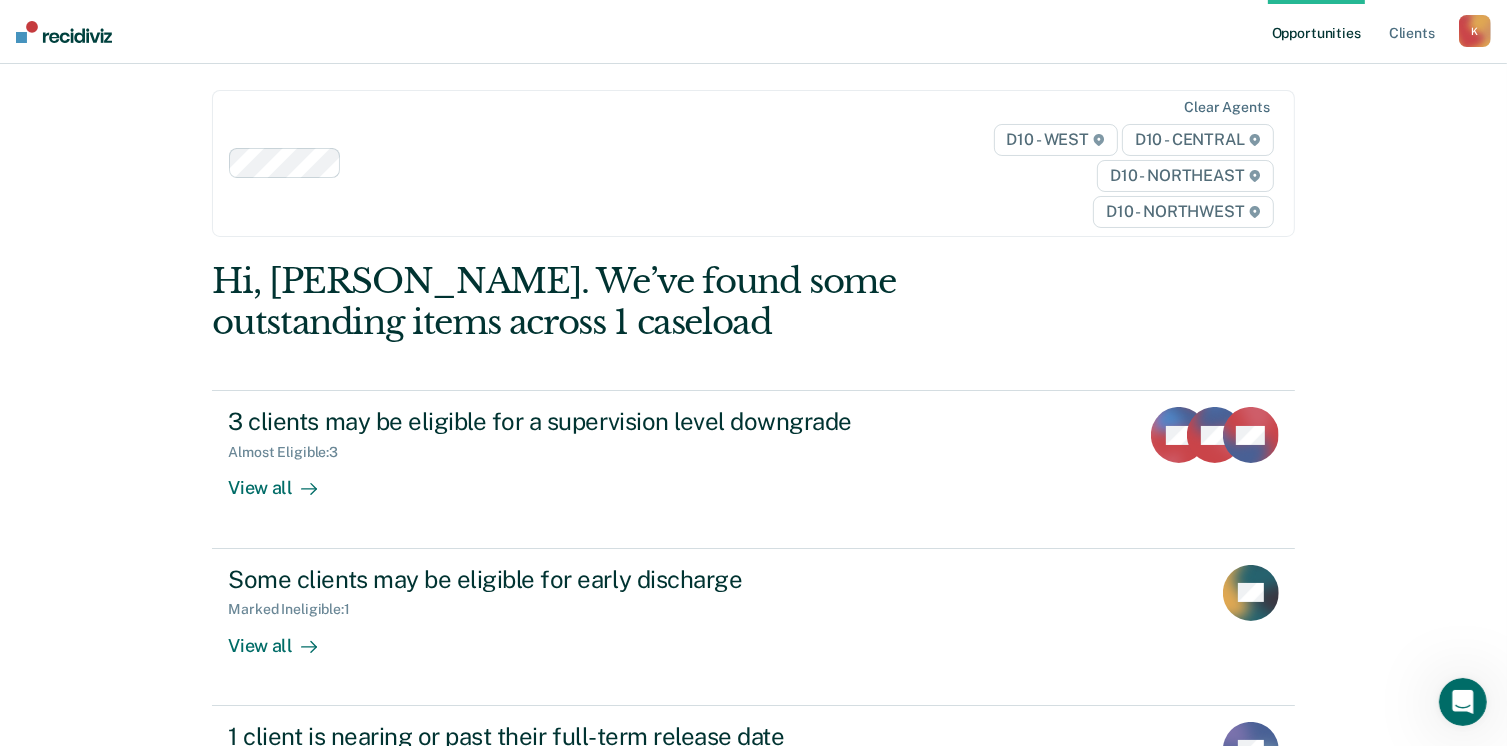 scroll, scrollTop: 0, scrollLeft: 0, axis: both 